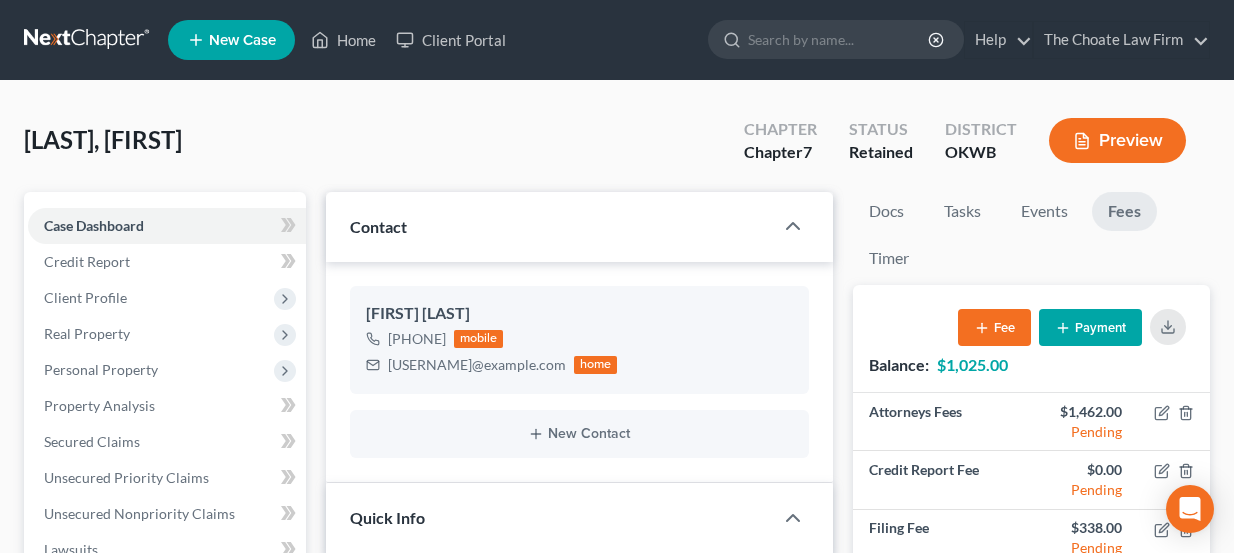 select on "8" 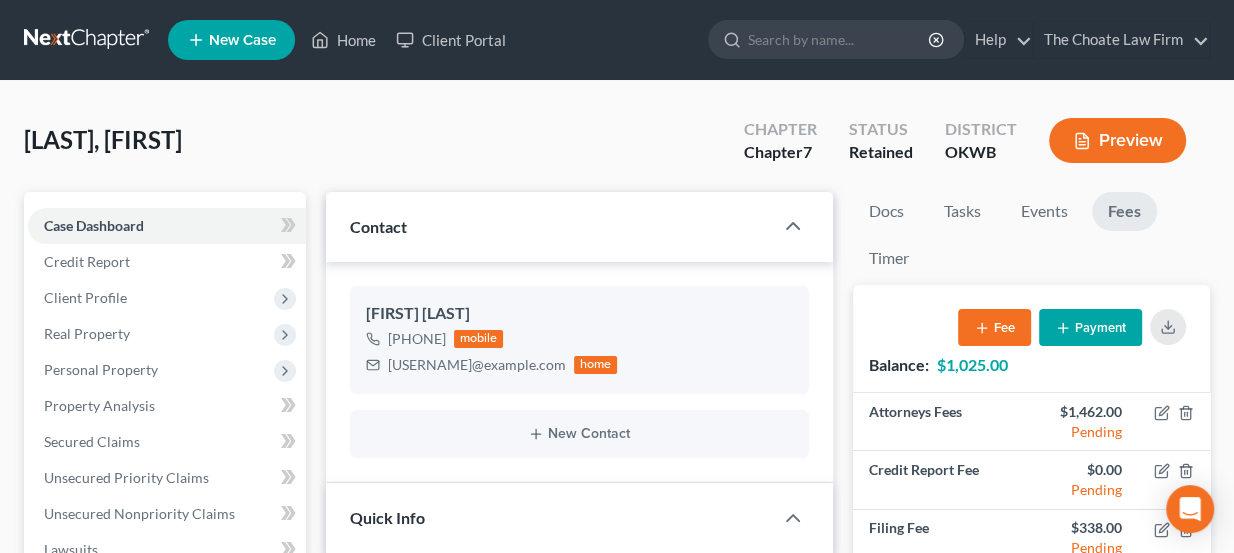 click at bounding box center (88, 40) 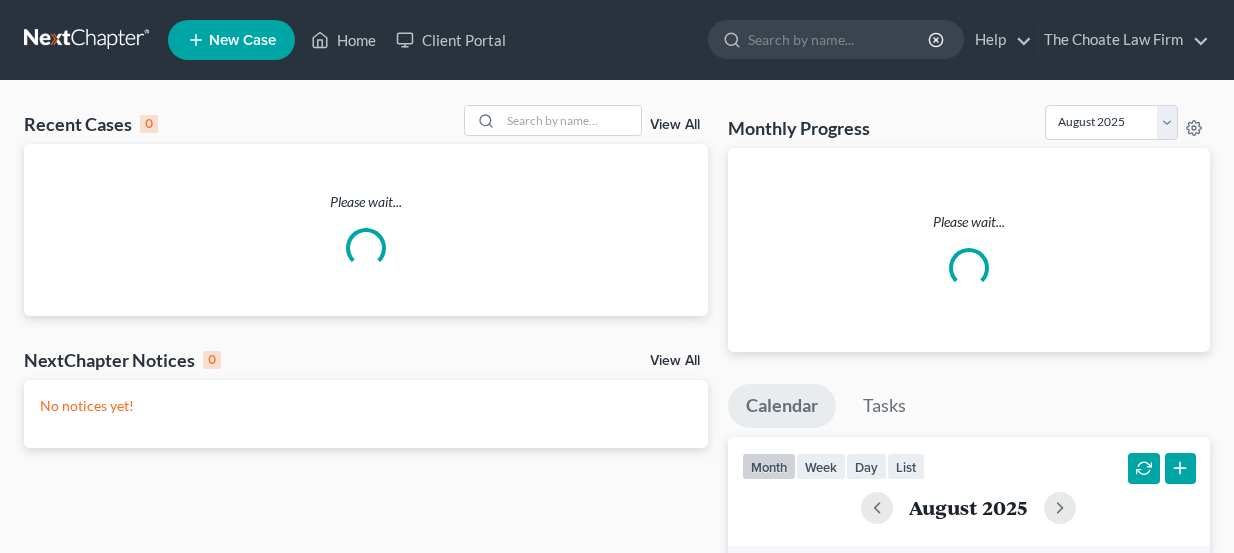 scroll, scrollTop: 0, scrollLeft: 0, axis: both 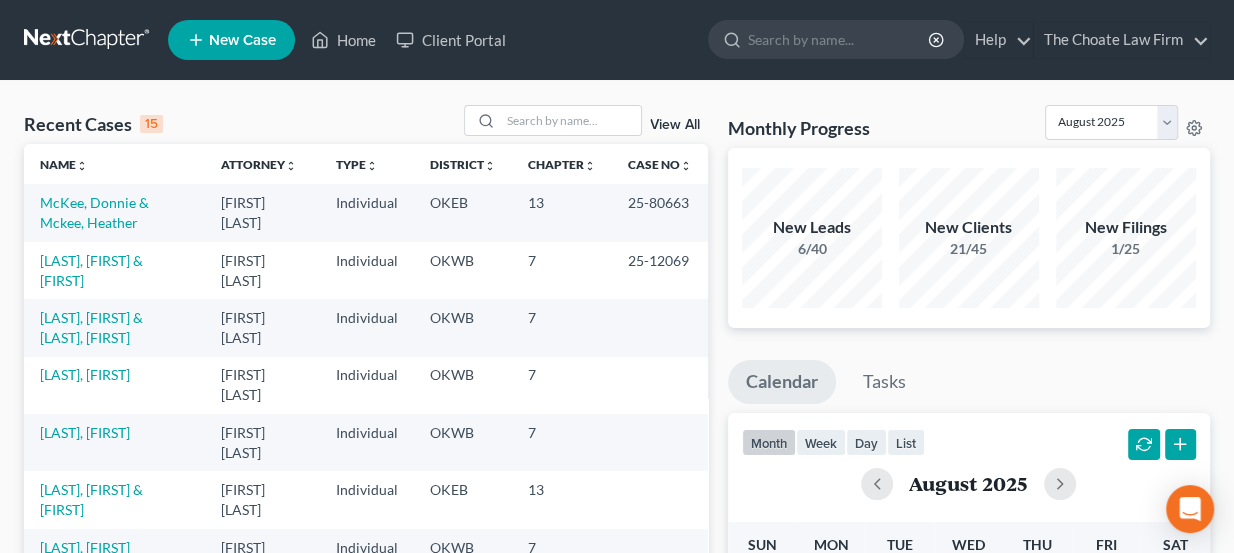 click on "New Case" at bounding box center (242, 40) 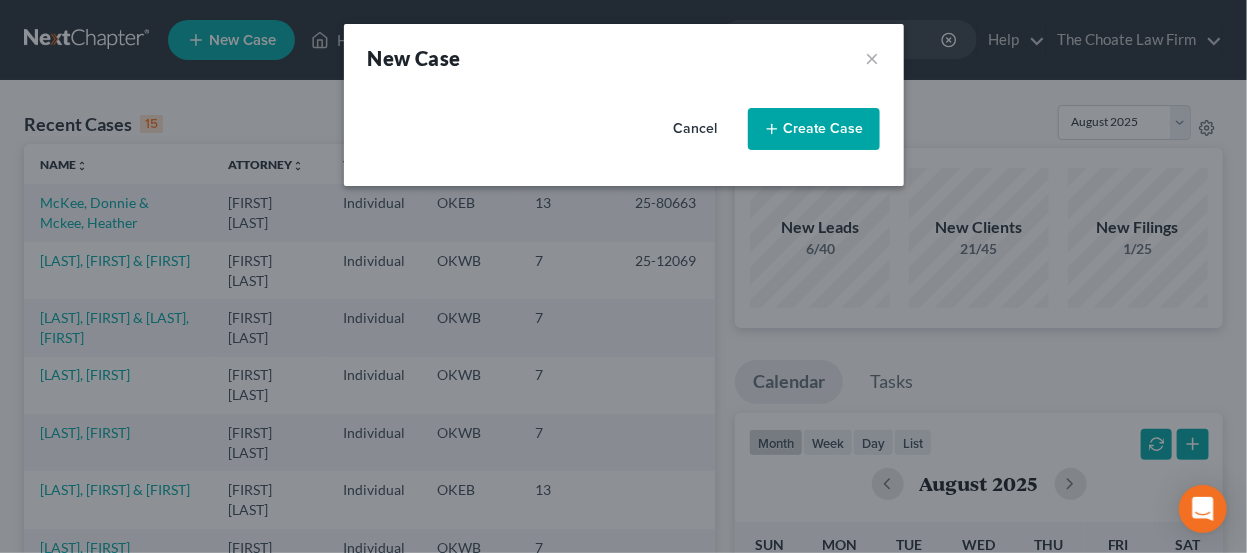select on "65" 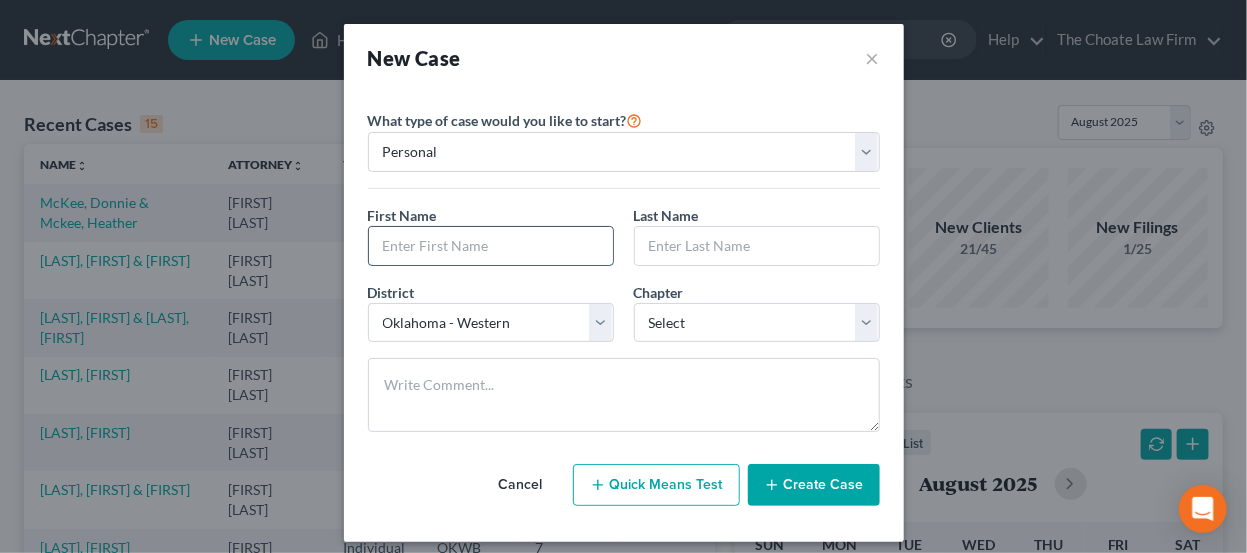 click at bounding box center (491, 246) 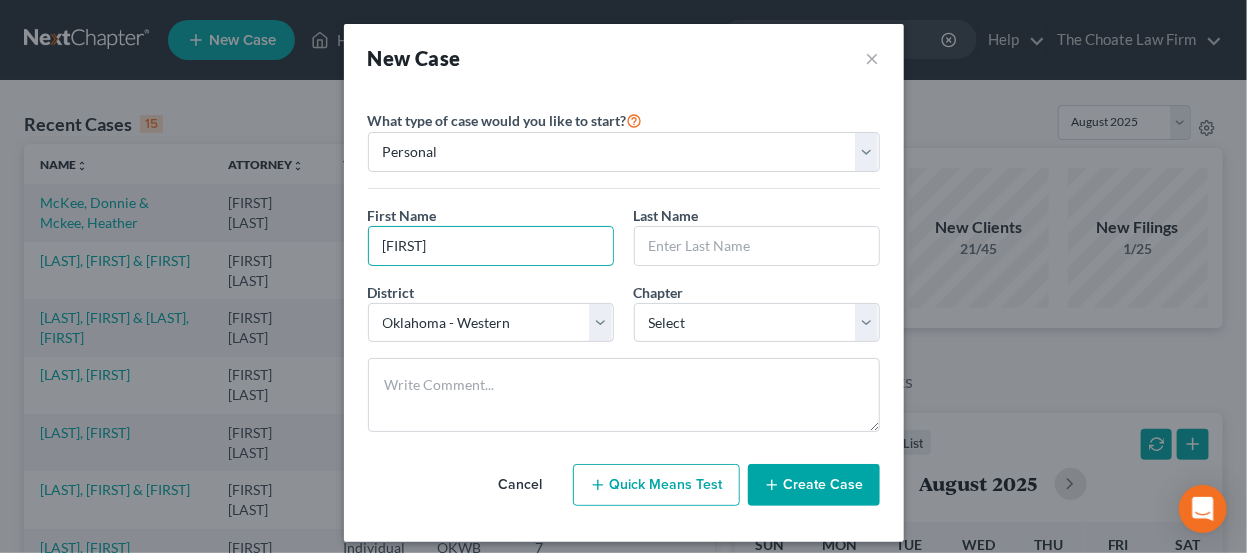 type on "[FIRST]" 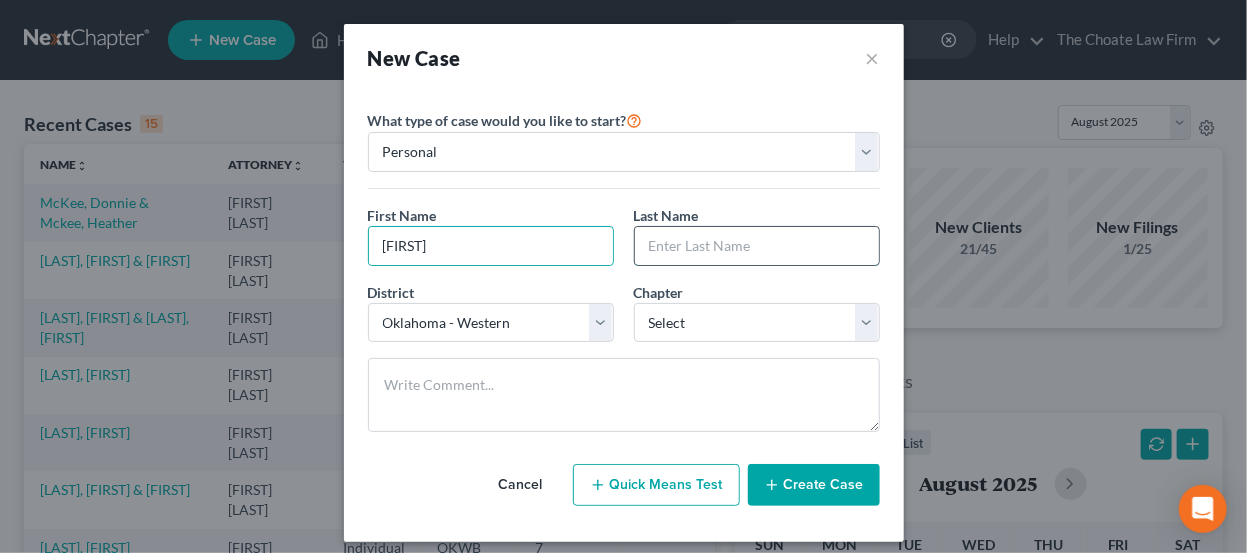 click at bounding box center [757, 246] 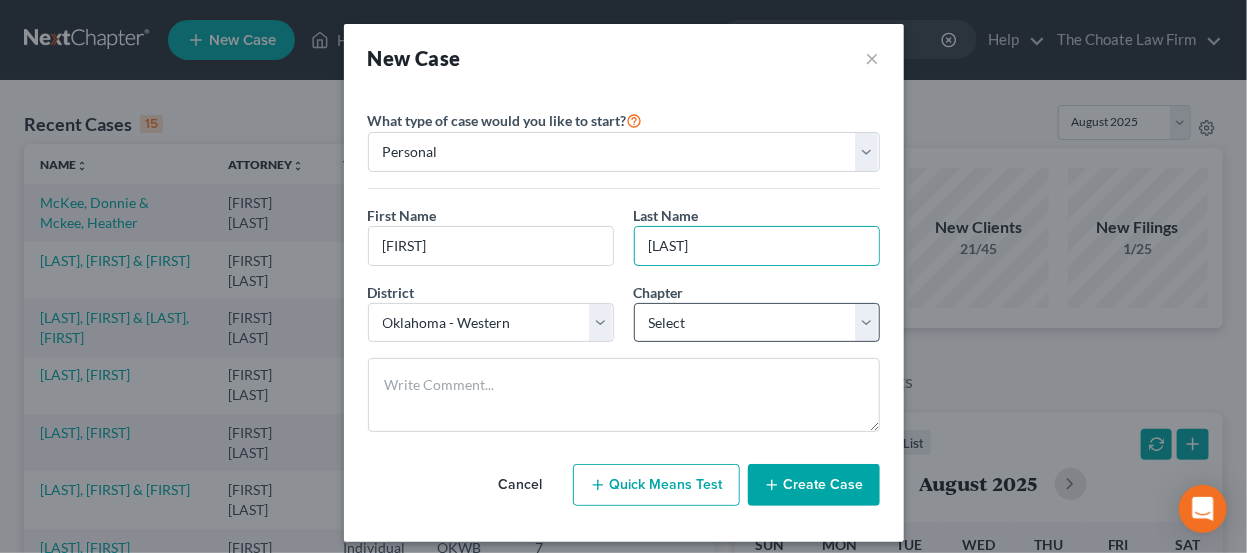 type on "[LAST]" 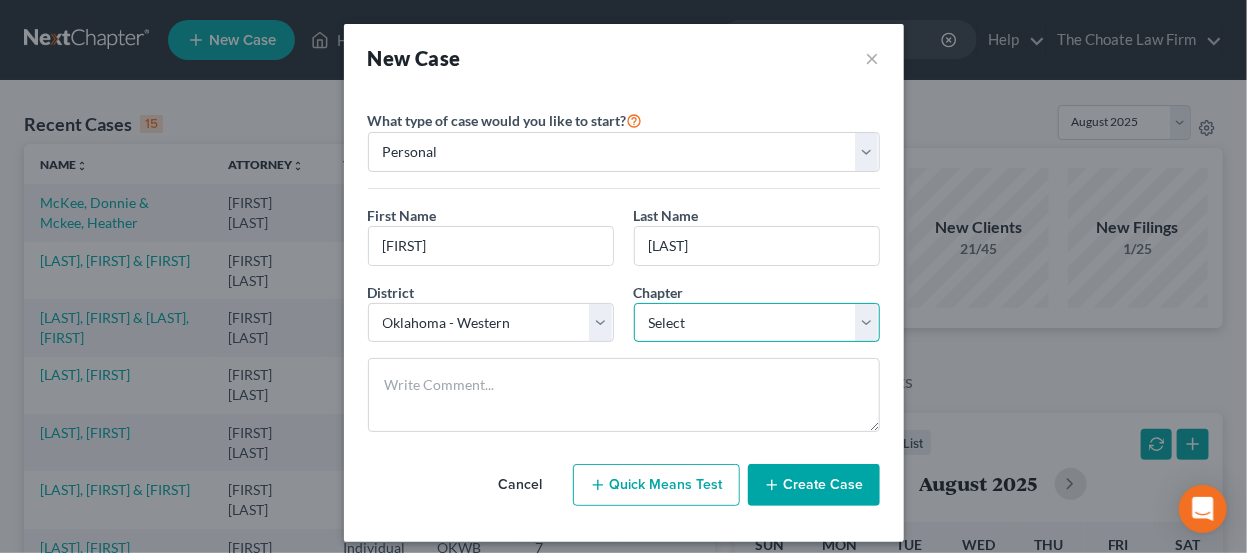 drag, startPoint x: 633, startPoint y: 330, endPoint x: 665, endPoint y: 336, distance: 32.55764 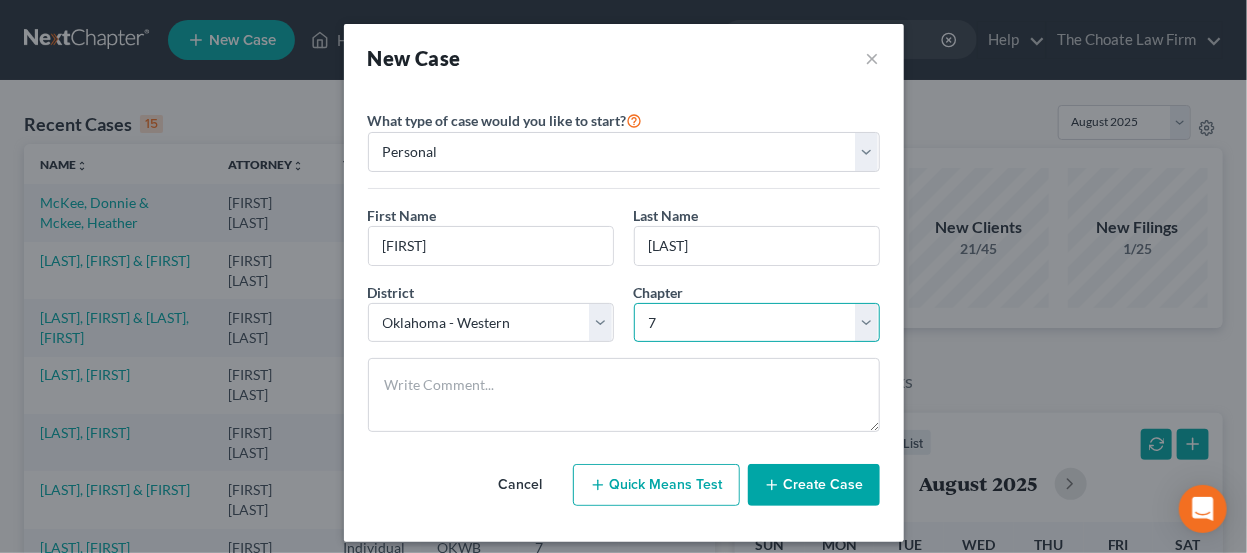 click on "Select 7 11 12 13" at bounding box center (757, 323) 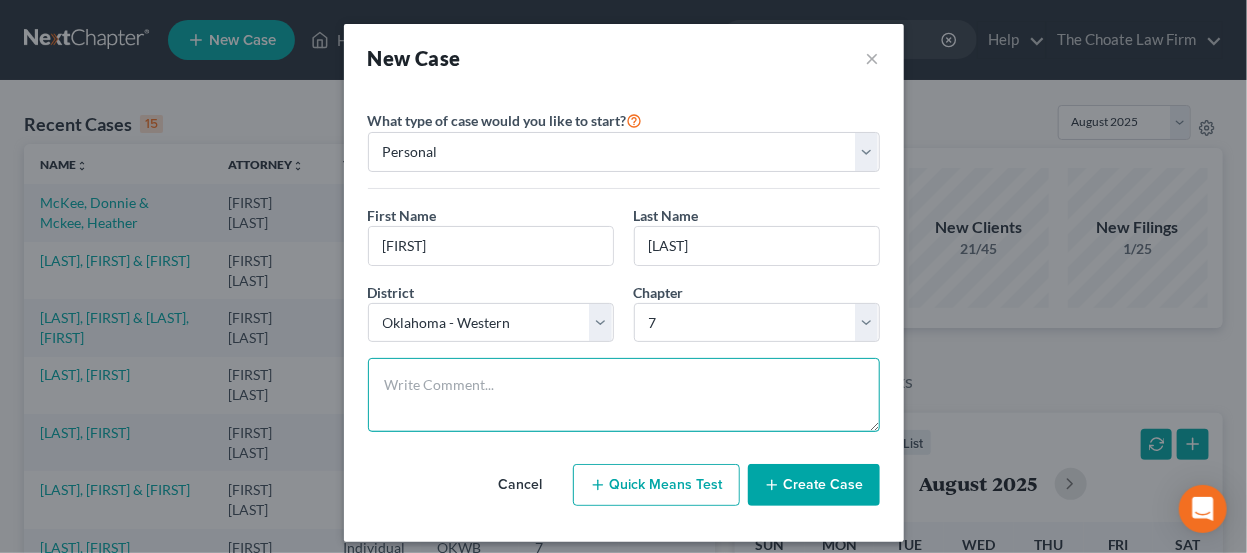 click at bounding box center [624, 395] 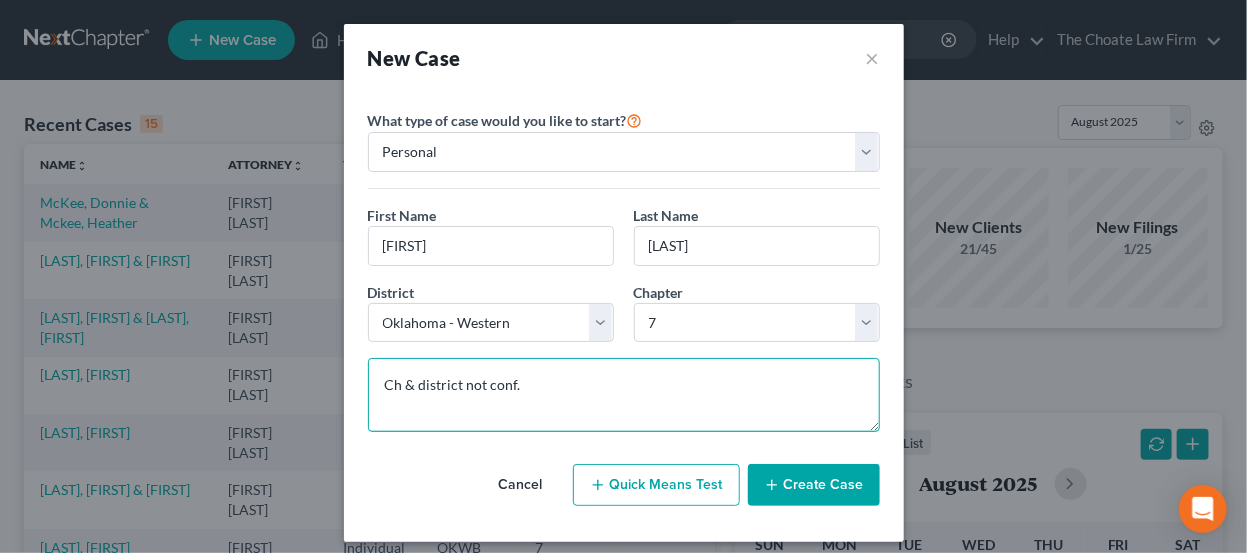 type on "Ch & district not conf." 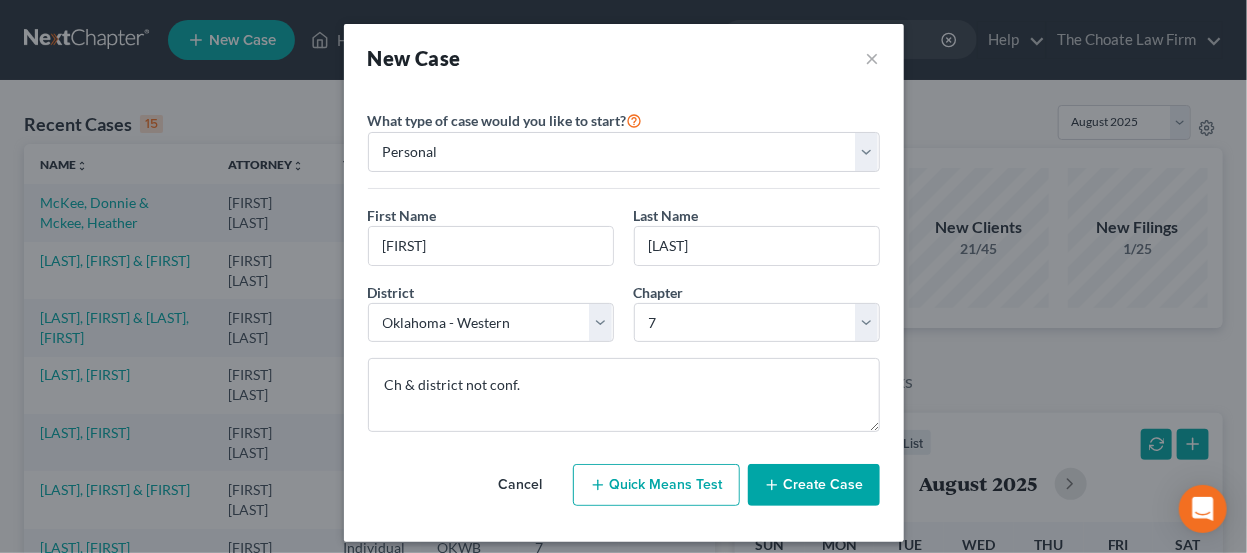 click on "Create Case" at bounding box center (814, 485) 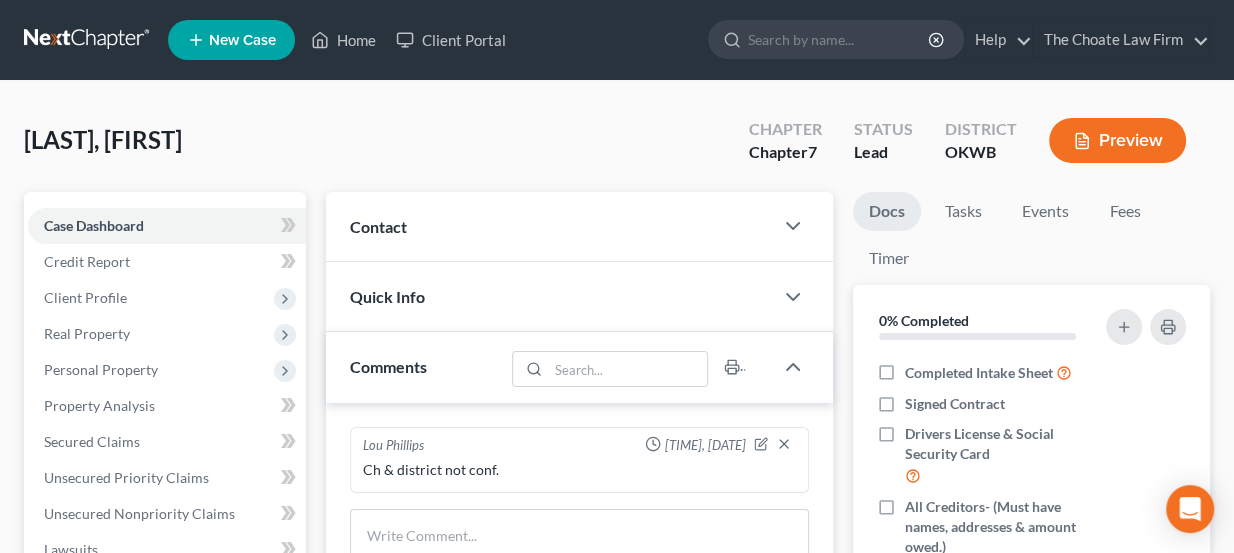 click on "Contact" at bounding box center [550, 226] 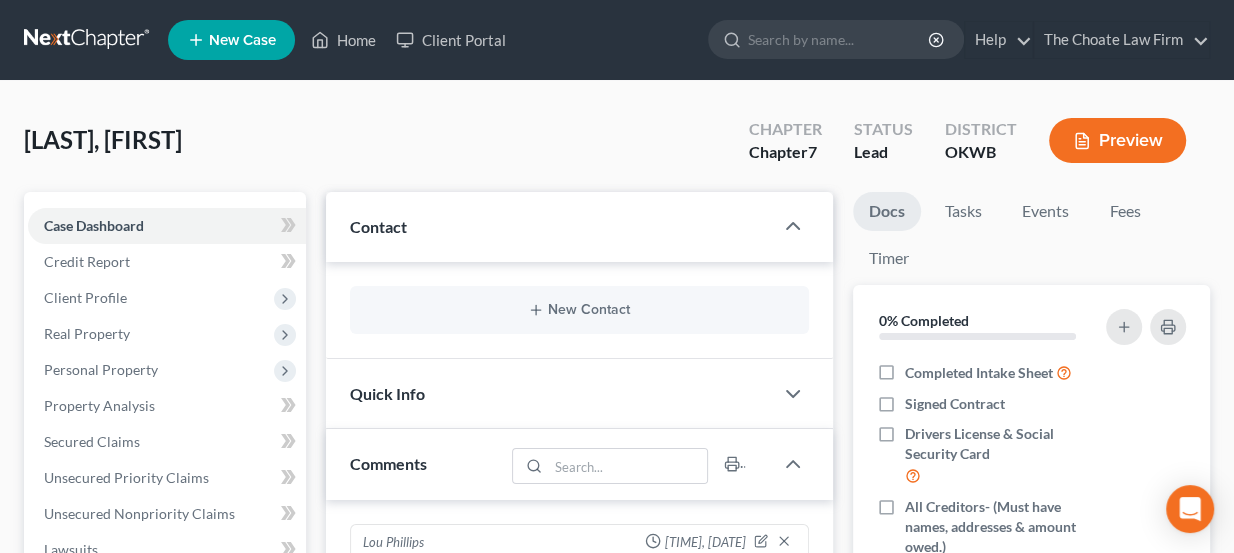 click on "New Contact" at bounding box center [580, 310] 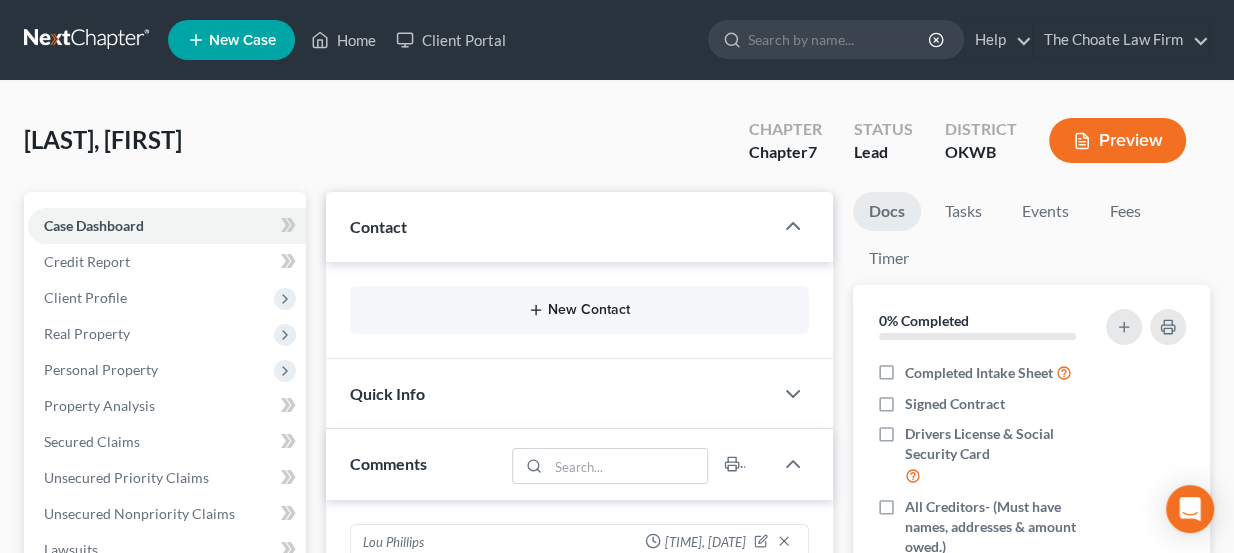 click on "New Contact" at bounding box center [580, 310] 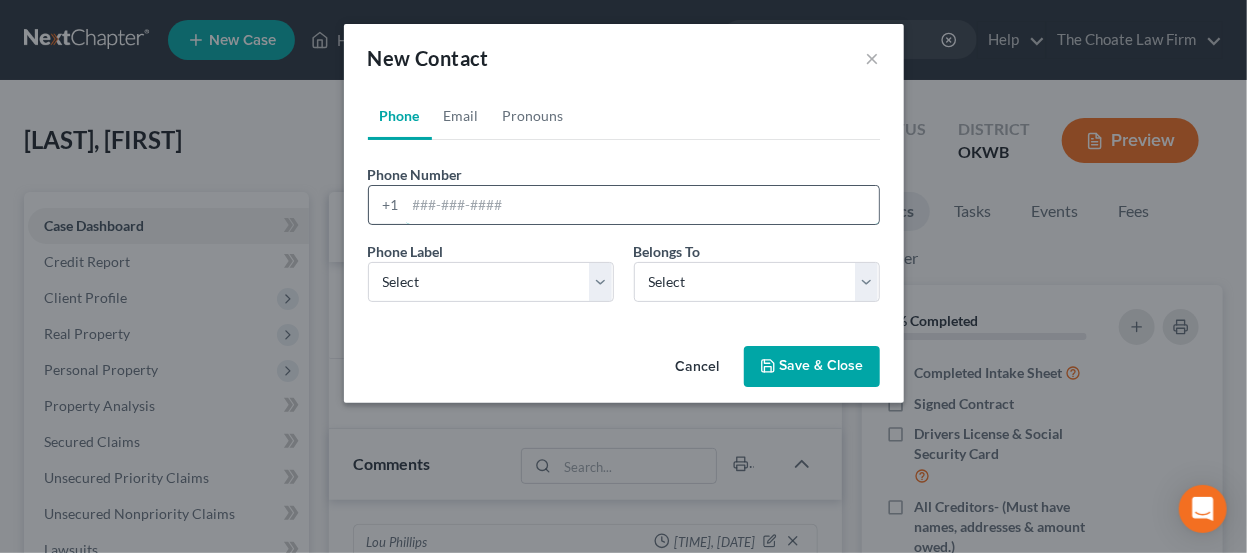 paste on "405-570-6328 clarissa_lynn21@icloud.com" 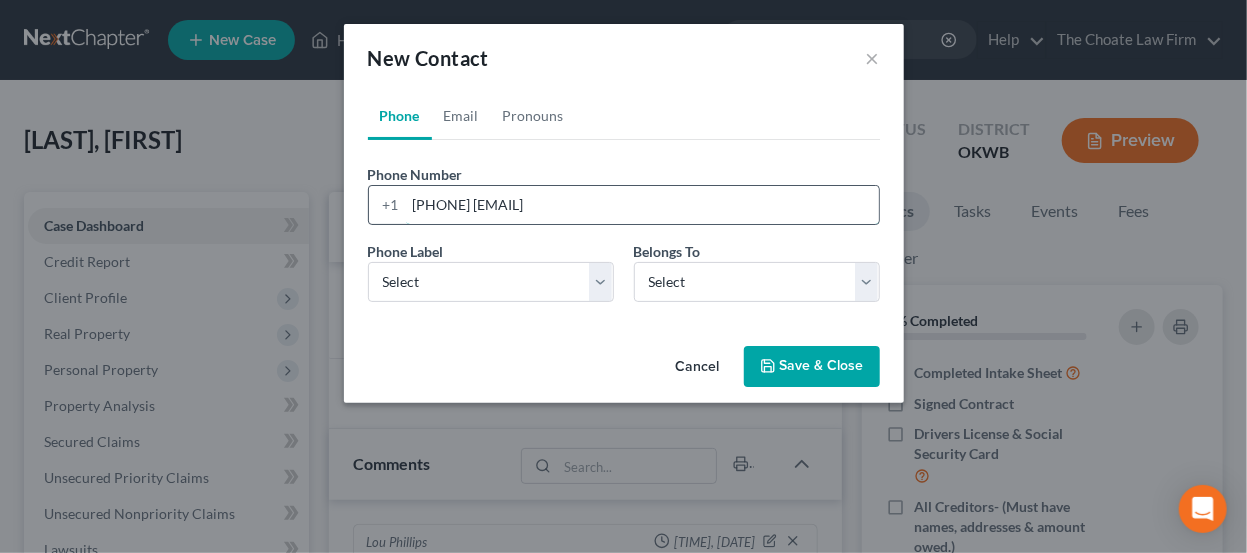 drag, startPoint x: 714, startPoint y: 196, endPoint x: 506, endPoint y: 193, distance: 208.02164 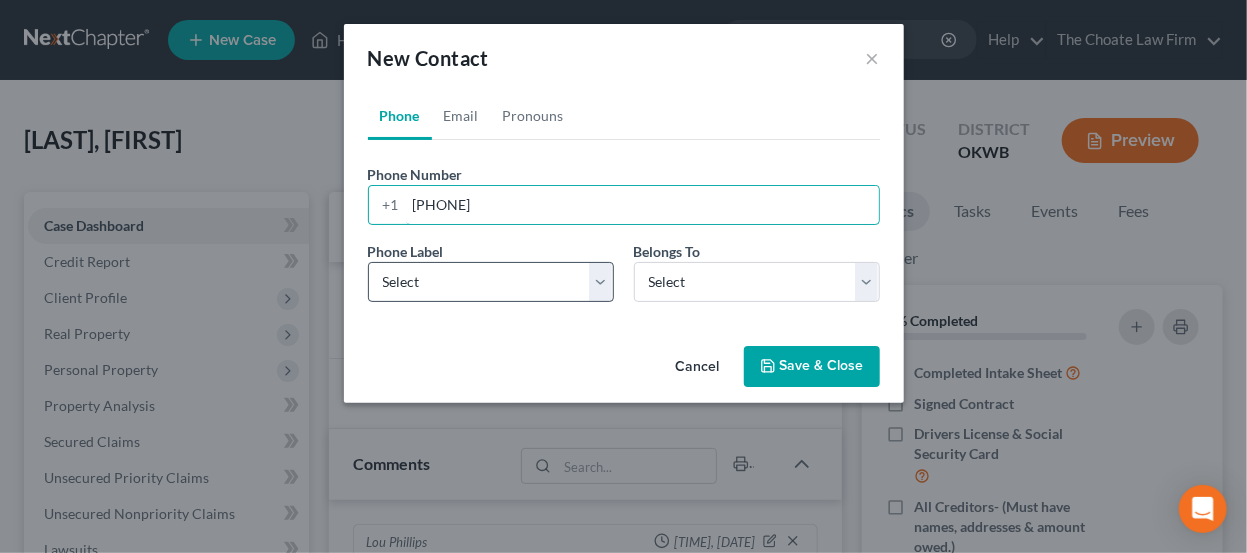 type on "405-570-6328" 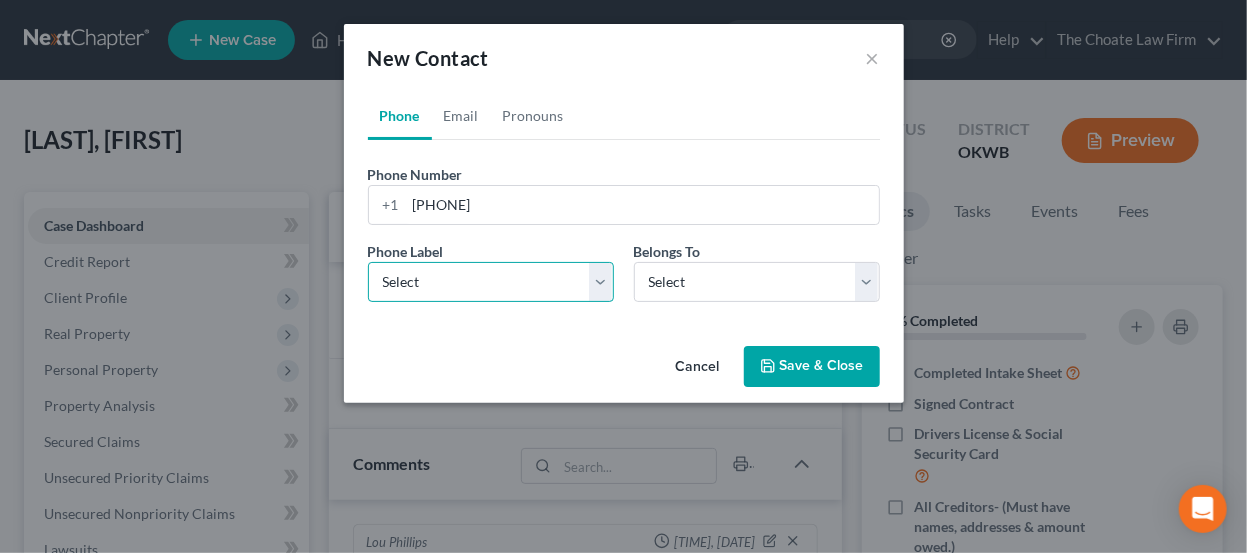 click on "Select Mobile Home Work Other" at bounding box center [491, 282] 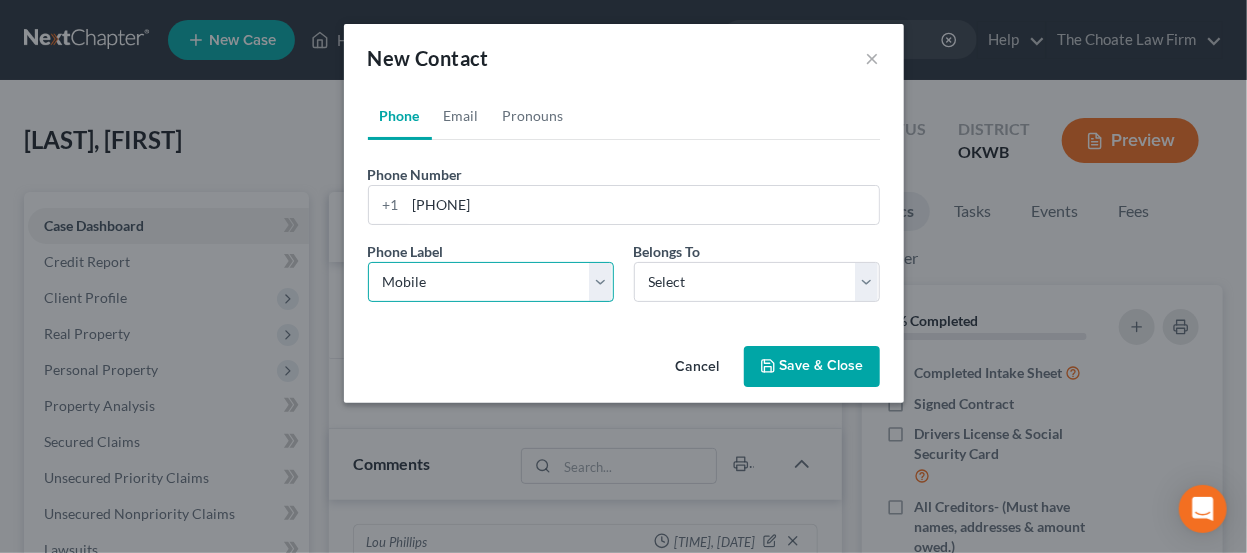 click on "Select Mobile Home Work Other" at bounding box center (491, 282) 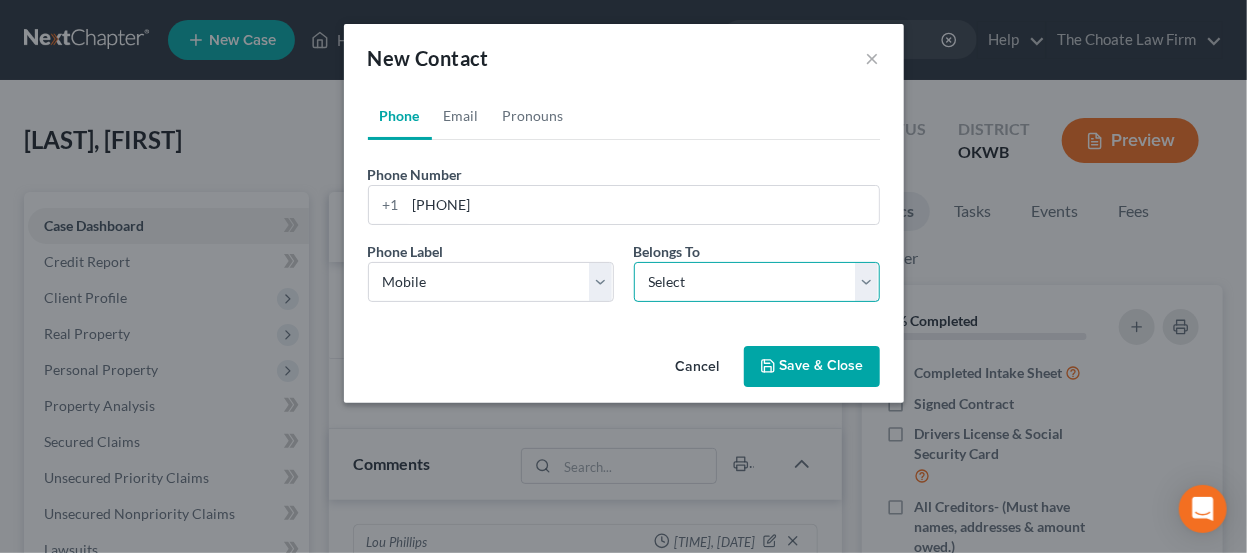 drag, startPoint x: 782, startPoint y: 269, endPoint x: 772, endPoint y: 290, distance: 23.259407 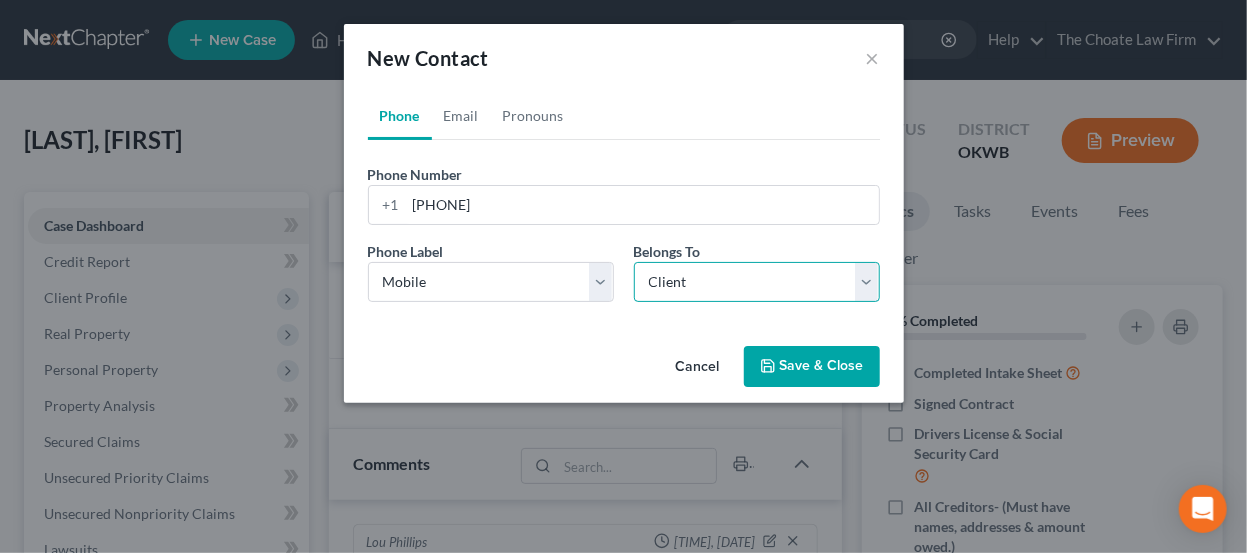 click on "Select Client Other" at bounding box center [757, 282] 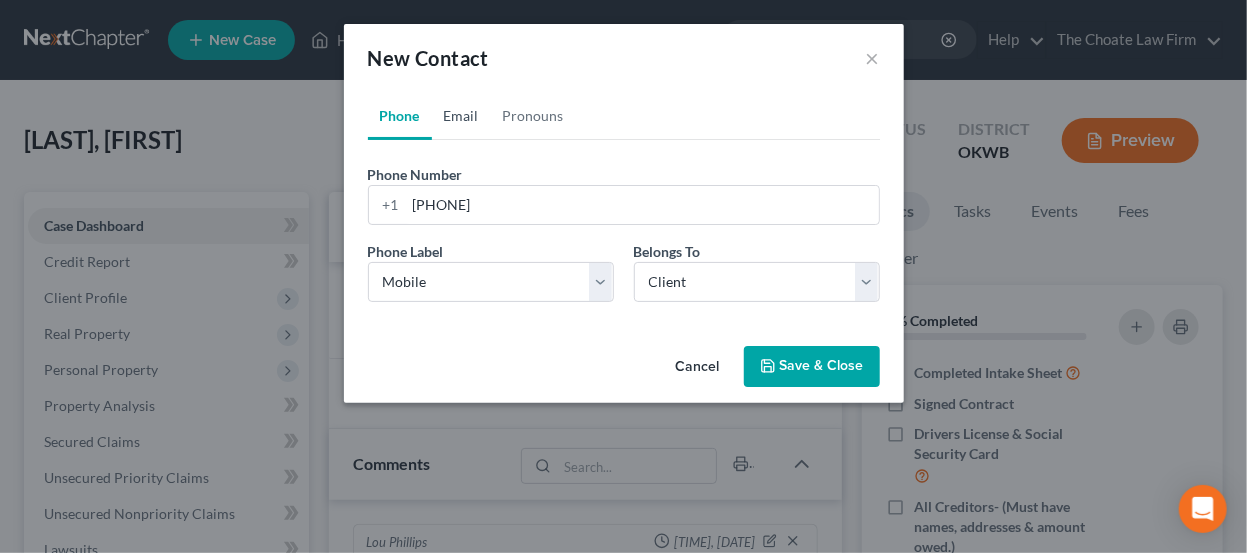 click on "Email" at bounding box center [461, 116] 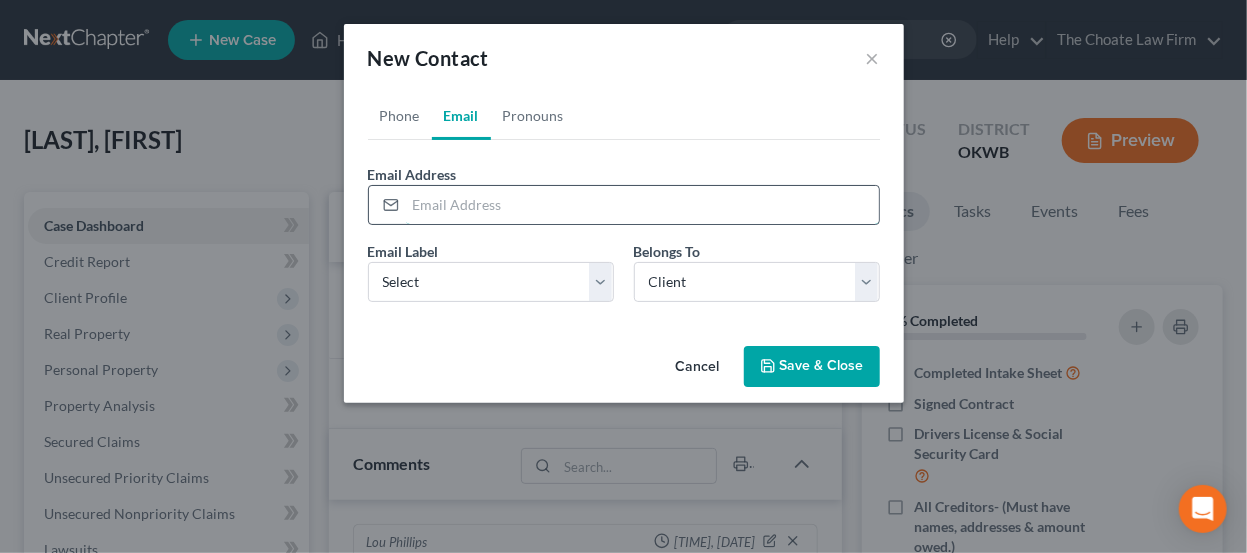 paste on "clarissa_lynn21@icloud.com" 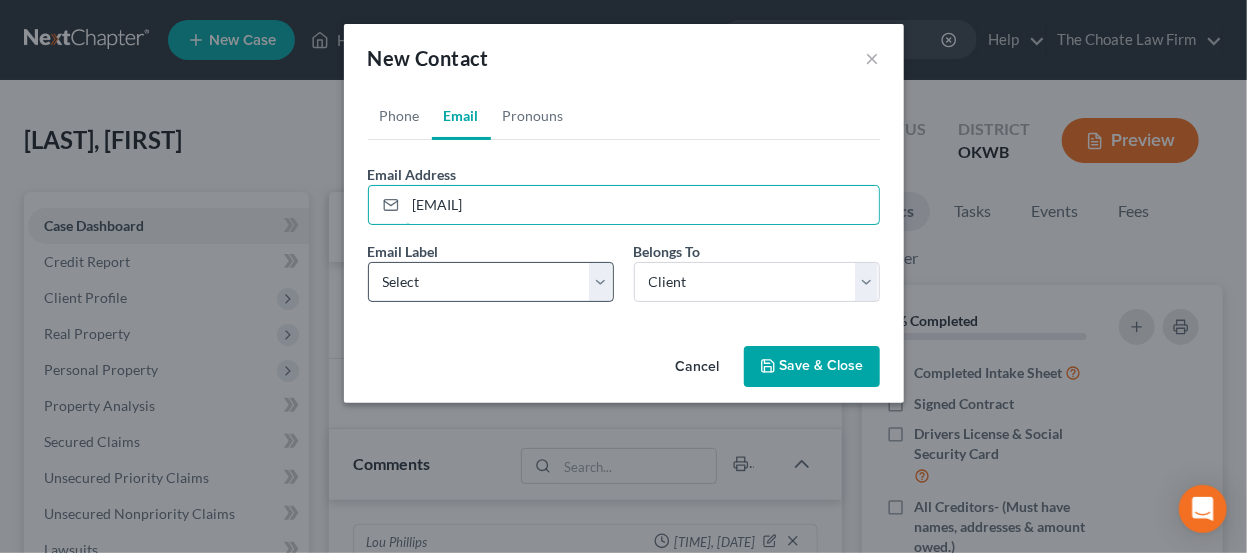 type on "clarissa_lynn21@icloud.com" 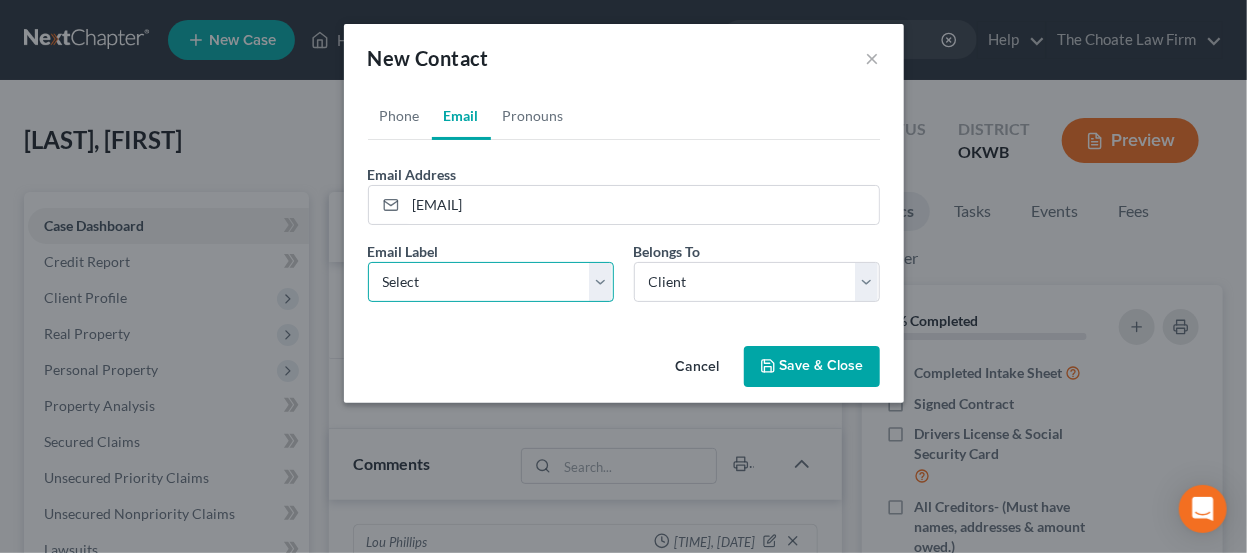 click on "Select Home Work Other" at bounding box center [491, 282] 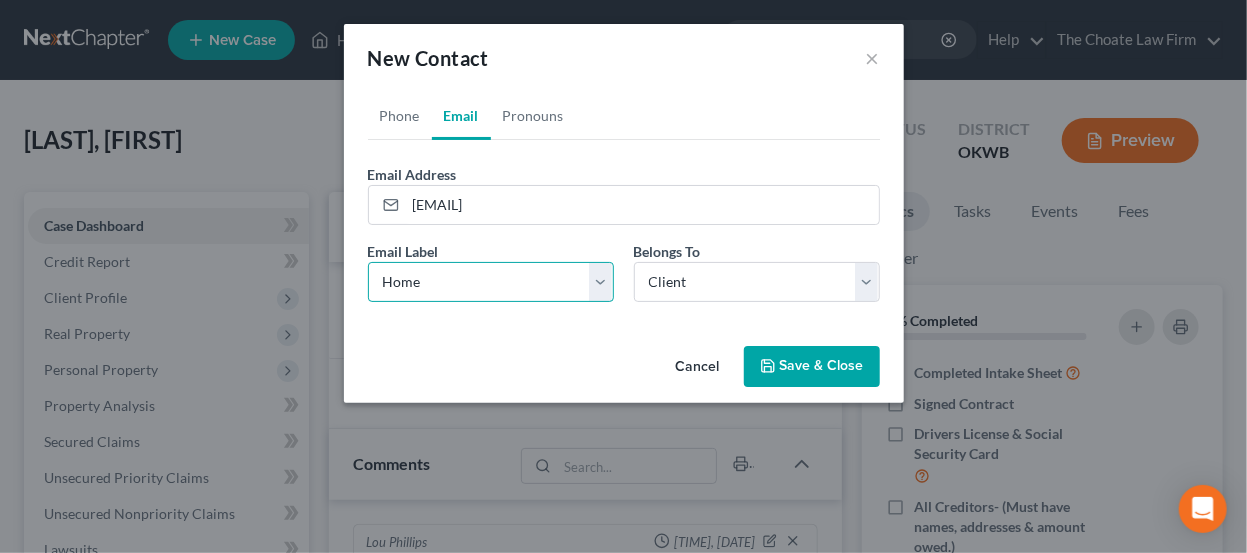 click on "Select Home Work Other" at bounding box center (491, 282) 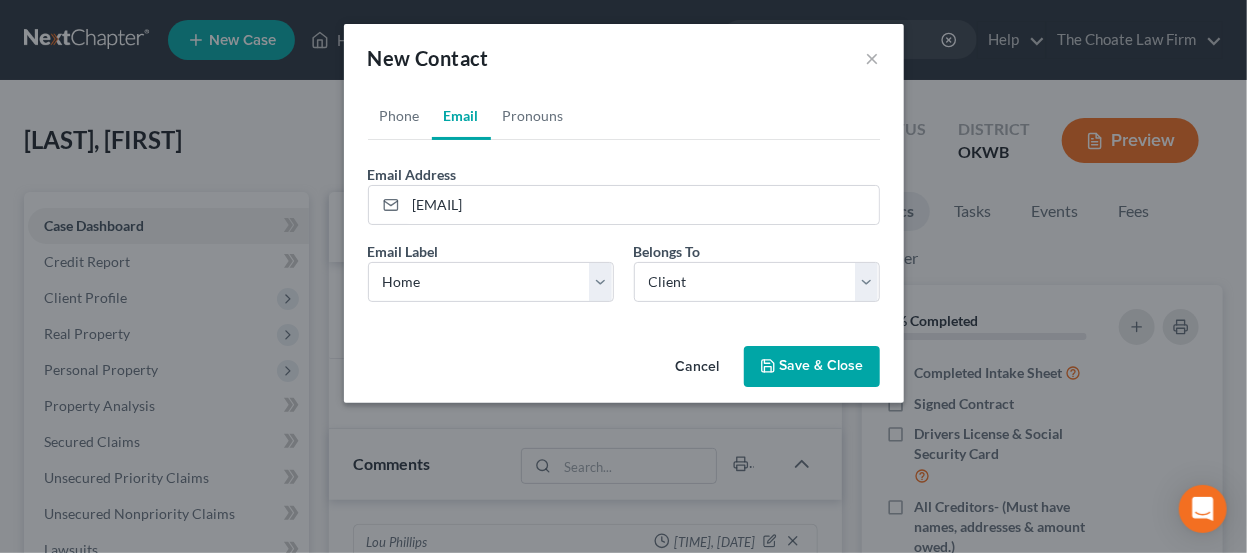 click on "Cancel Save & Close" at bounding box center (624, 371) 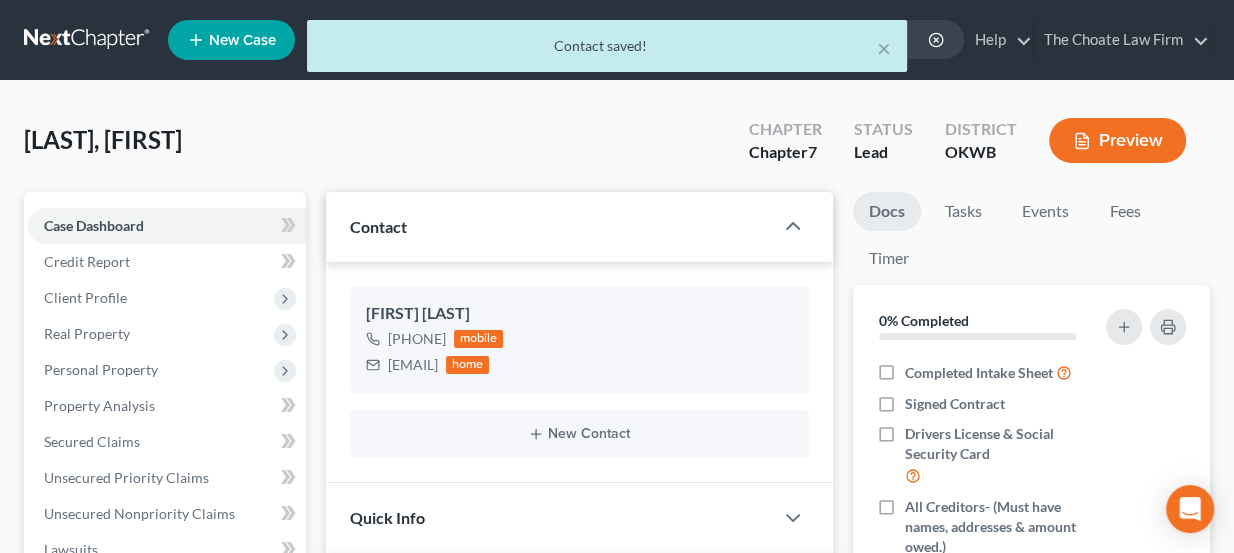 click on "×                     Contact saved!" at bounding box center [607, 51] 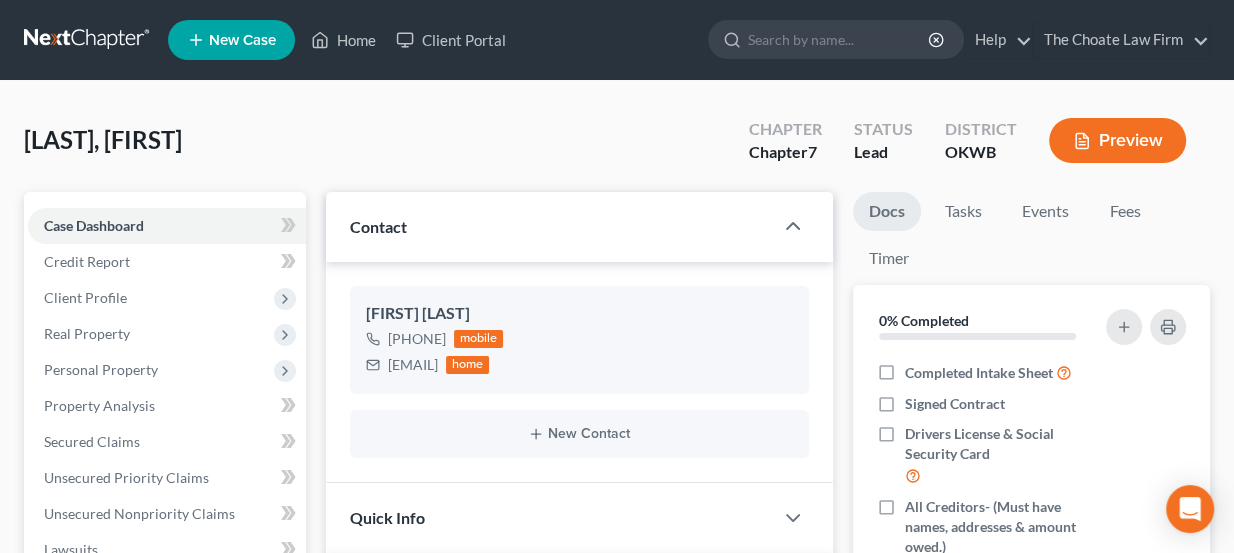 click at bounding box center [88, 40] 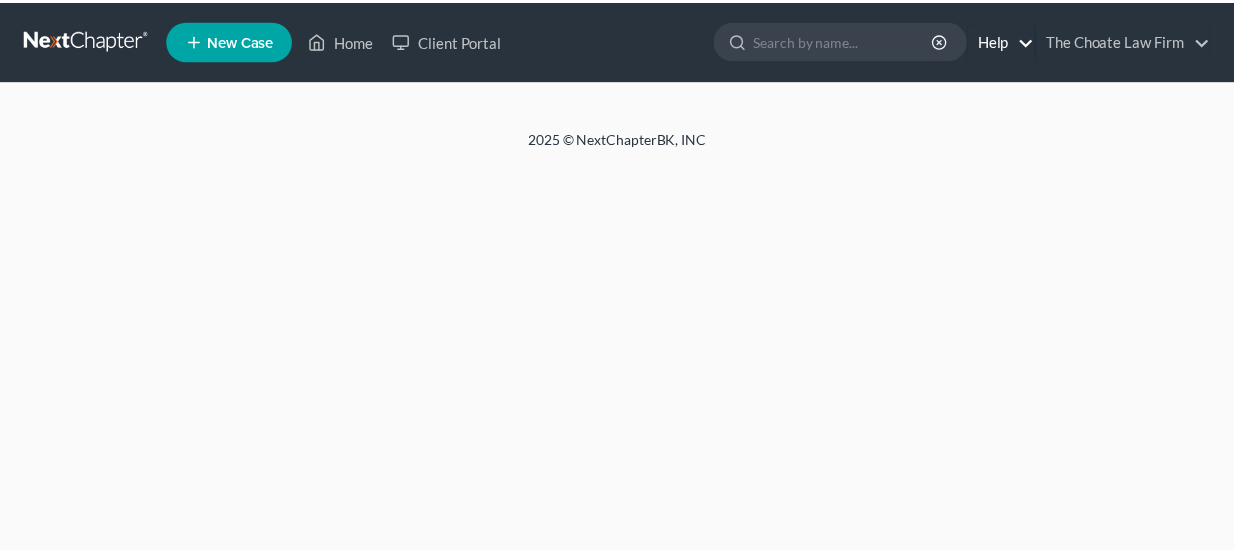 scroll, scrollTop: 0, scrollLeft: 0, axis: both 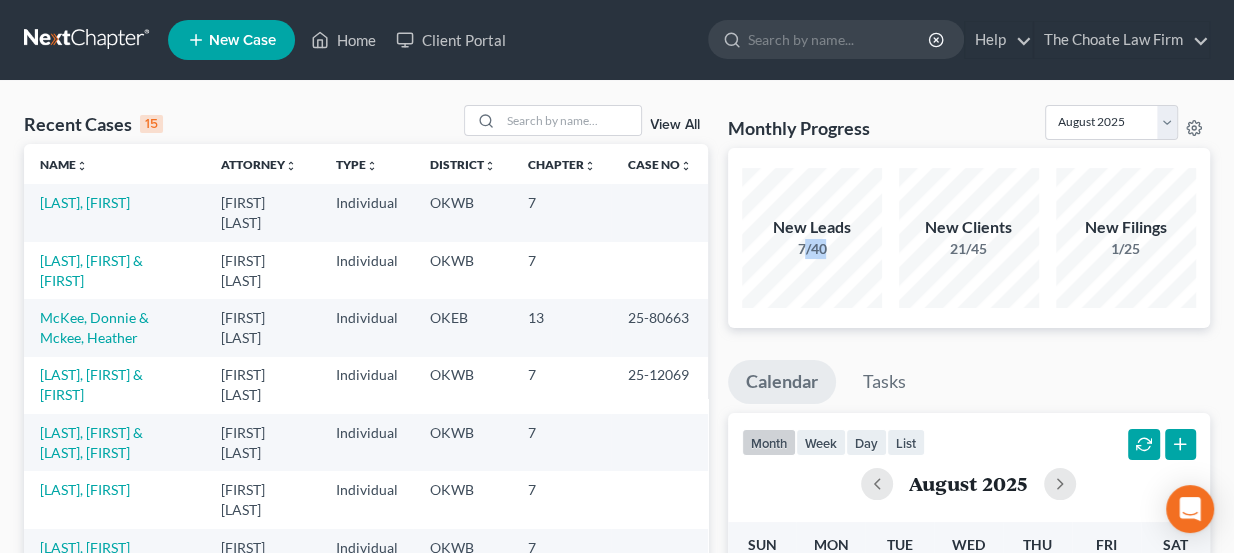 drag, startPoint x: 821, startPoint y: 253, endPoint x: 831, endPoint y: 256, distance: 10.440307 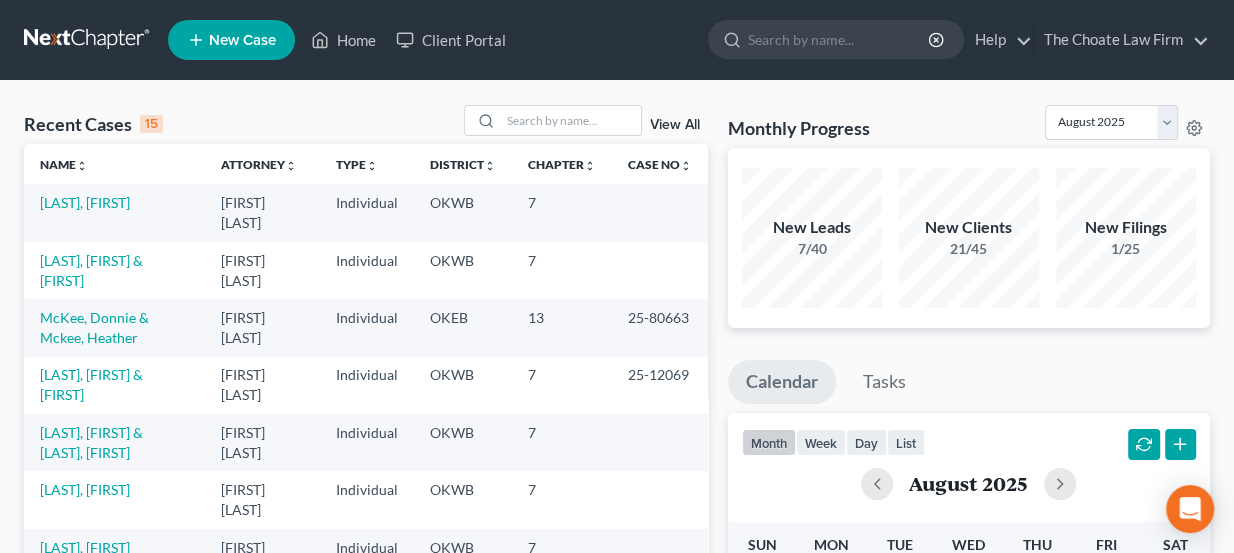 click at bounding box center (88, 40) 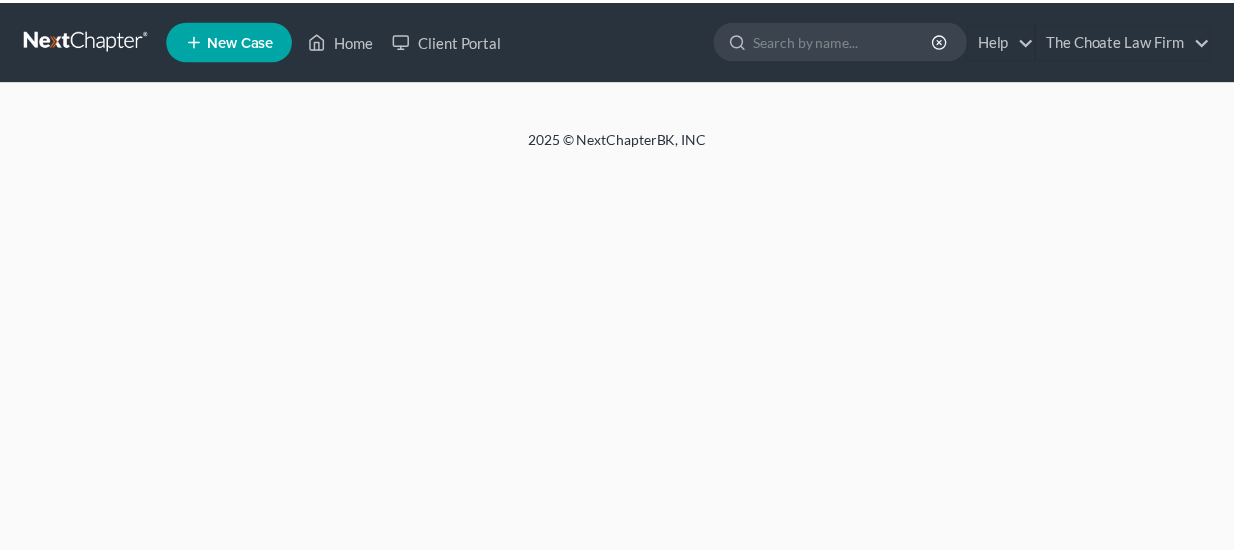 scroll, scrollTop: 0, scrollLeft: 0, axis: both 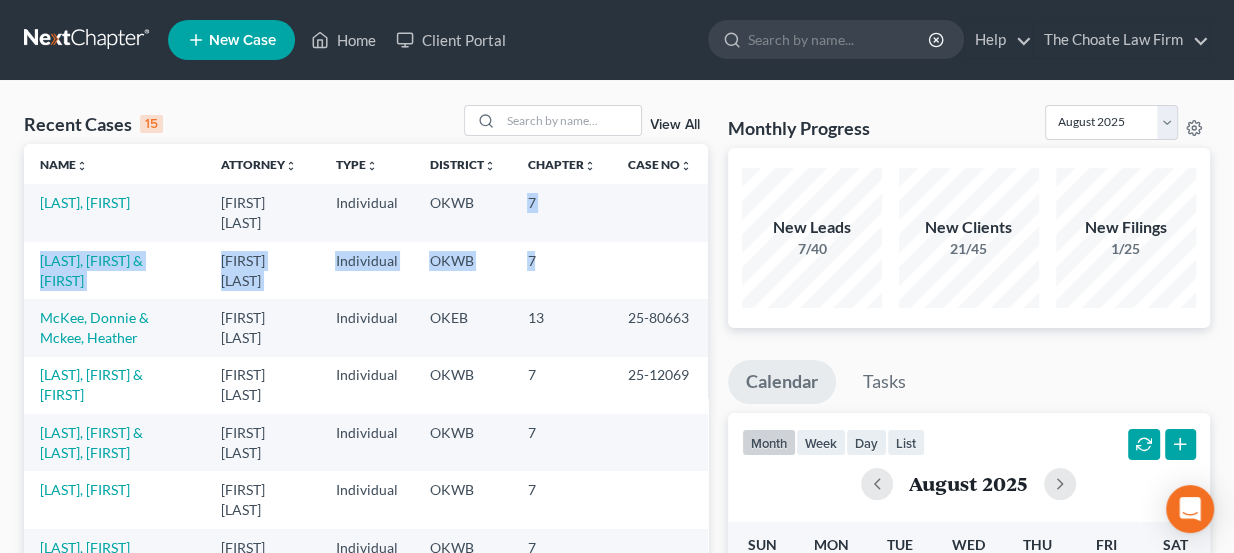 drag, startPoint x: 511, startPoint y: 199, endPoint x: 525, endPoint y: 290, distance: 92.070625 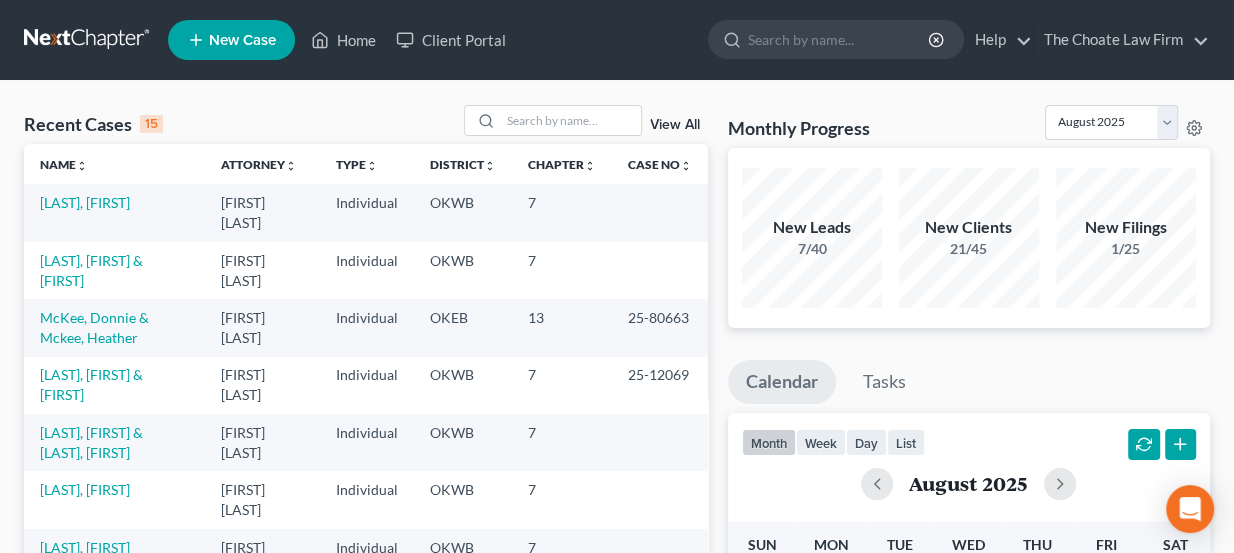 click on "13" at bounding box center (561, 327) 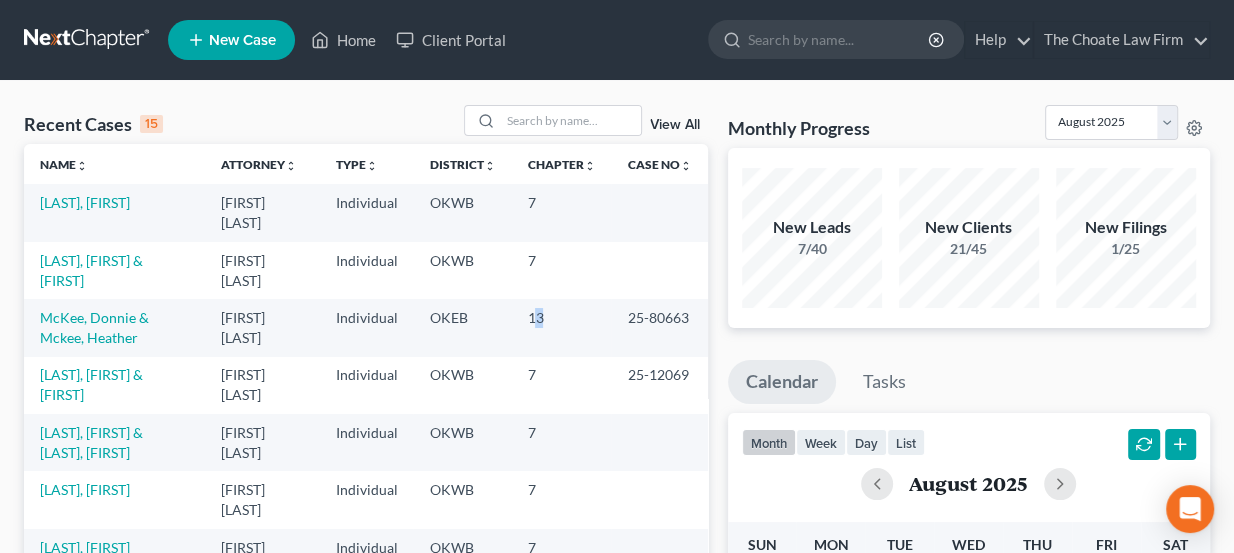 click on "13" at bounding box center (561, 327) 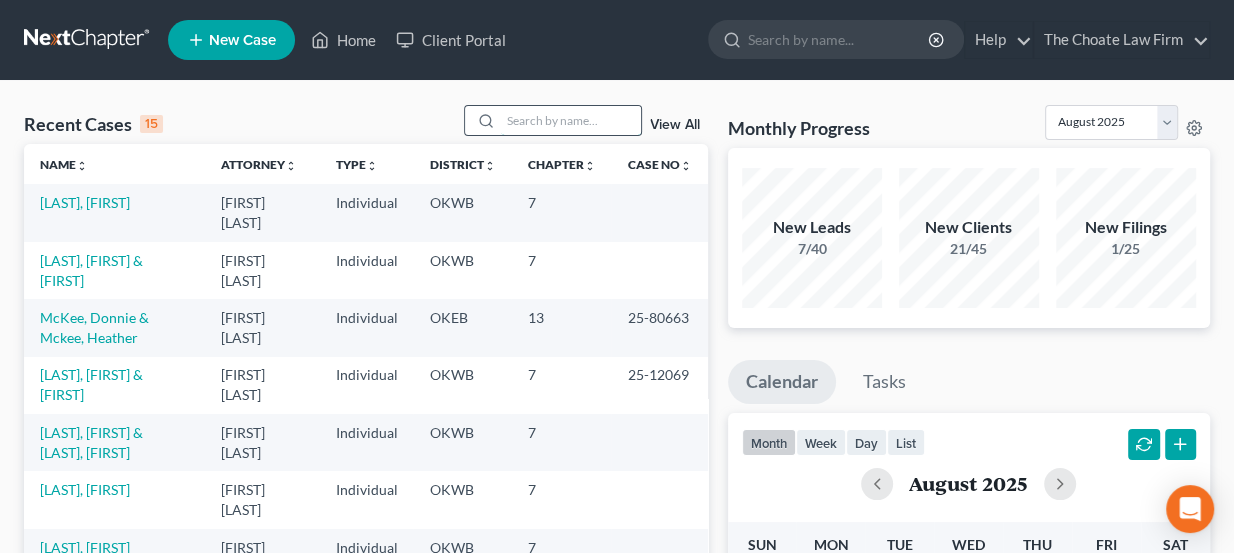 click at bounding box center [571, 120] 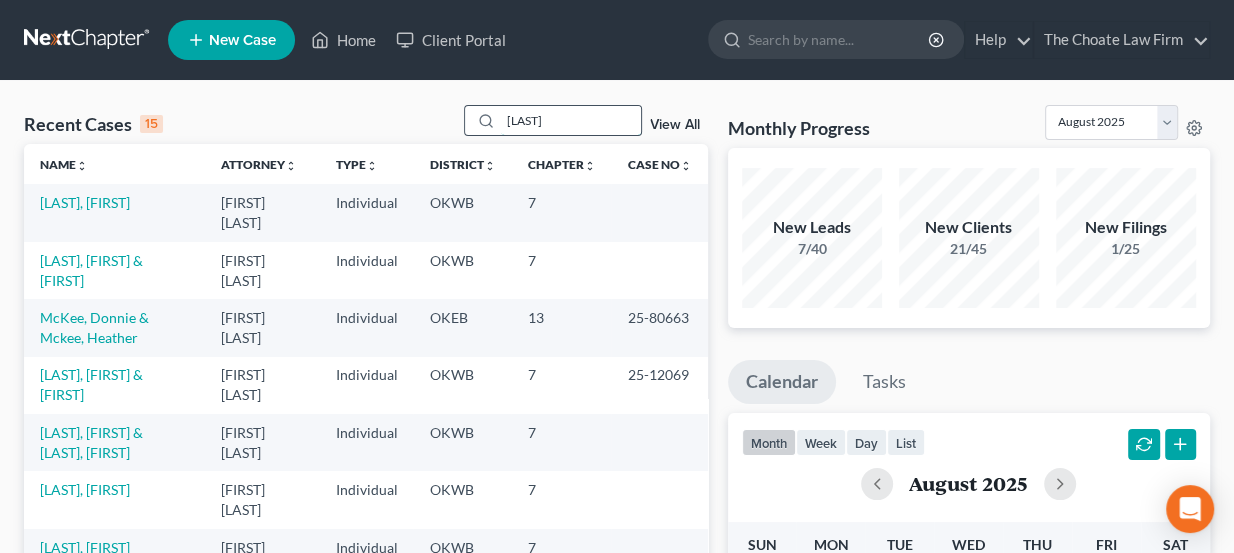 type on "partin" 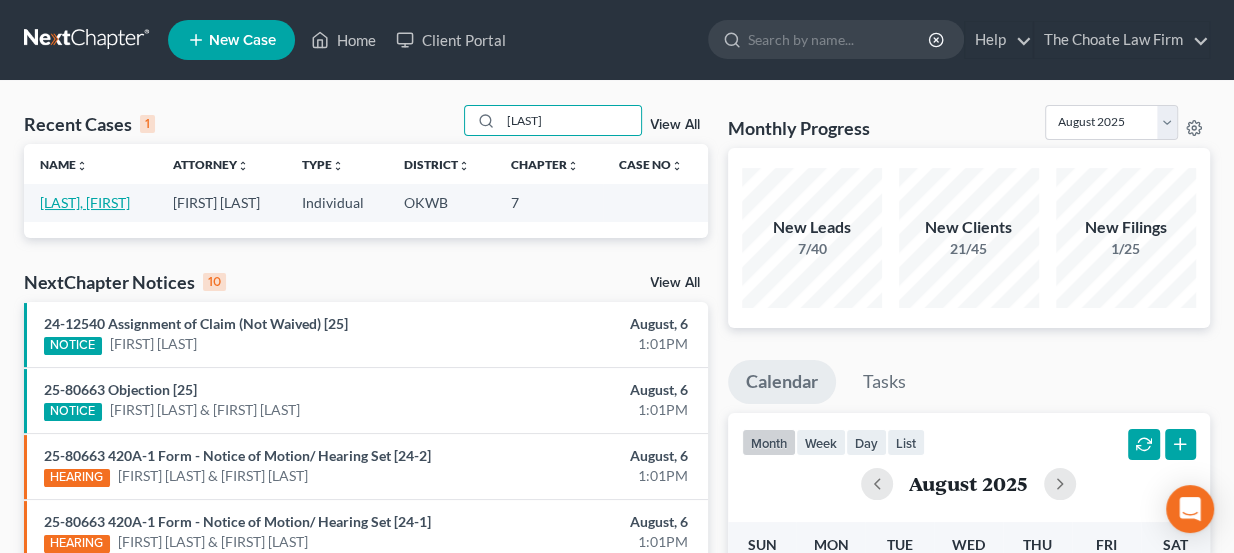 click on "Partin, Julie" at bounding box center [85, 202] 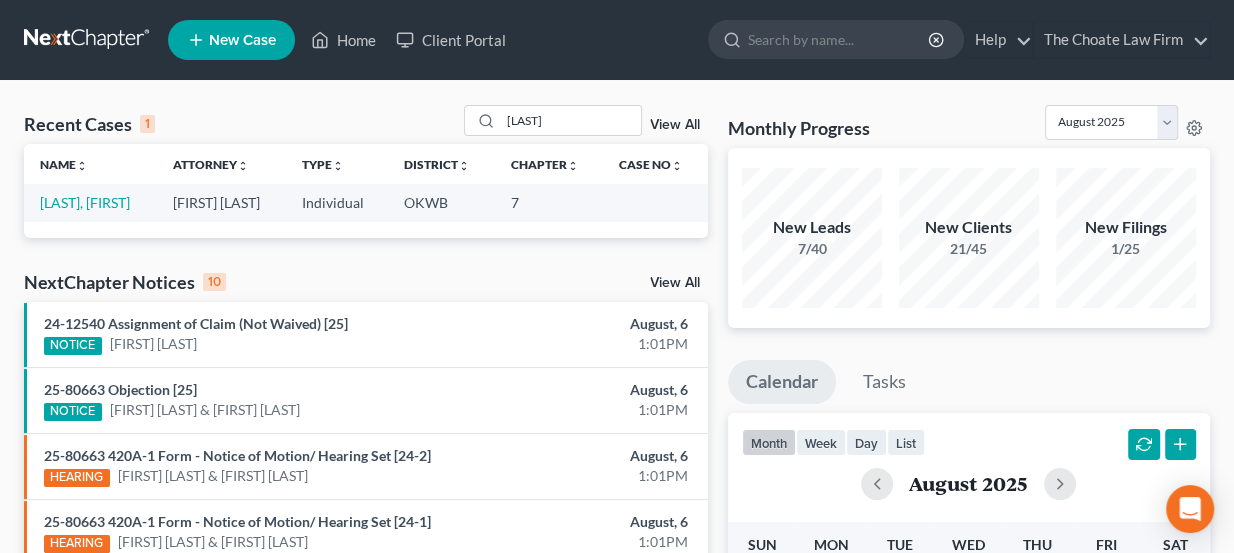 select on "4" 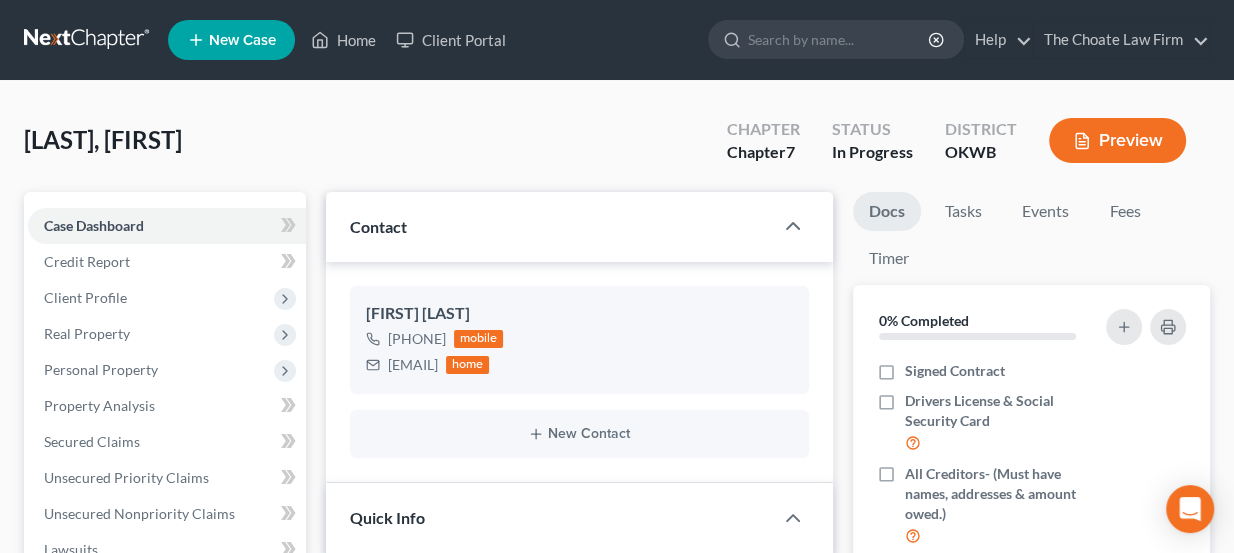 click on "Partin, Julie Upgraded Chapter Chapter  7 Status In Progress District OKWB Preview" at bounding box center (617, 148) 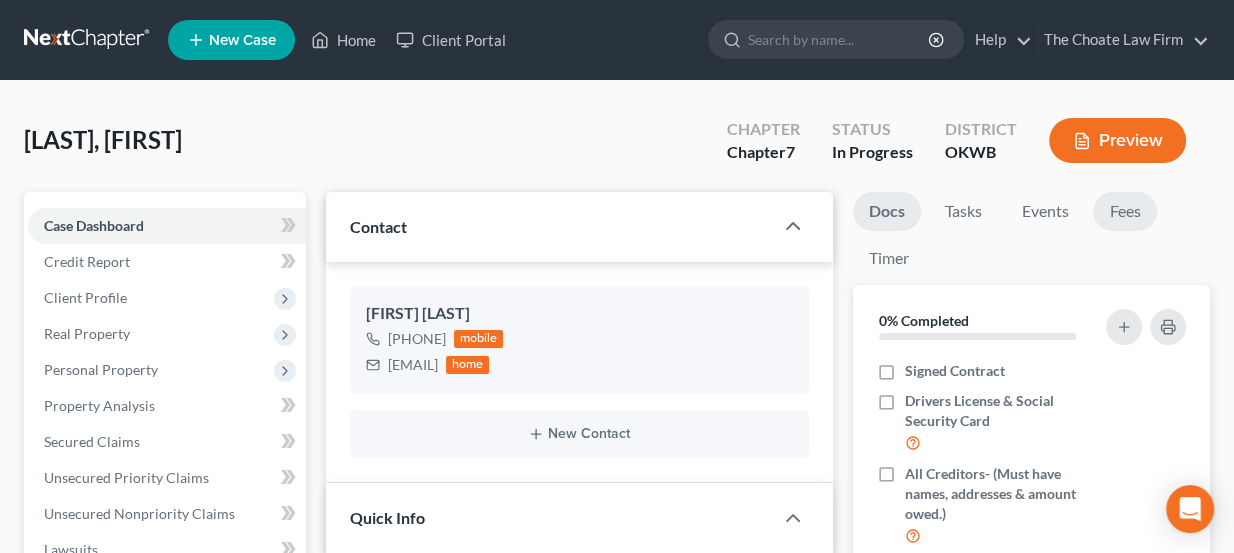 click on "Fees" at bounding box center (1125, 211) 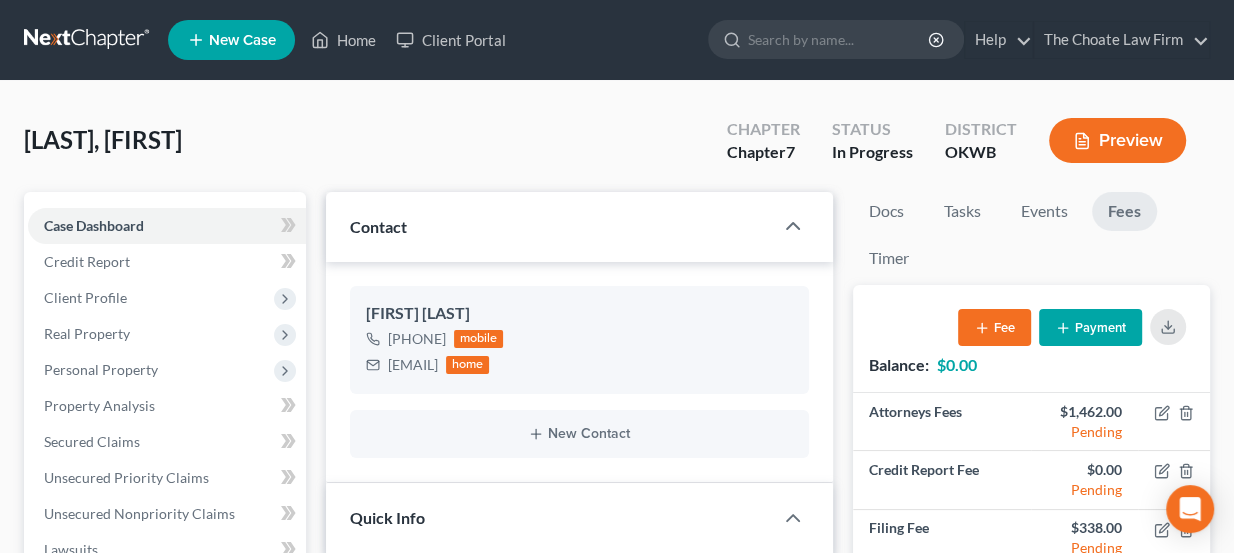 click on "Fees" at bounding box center [1124, 211] 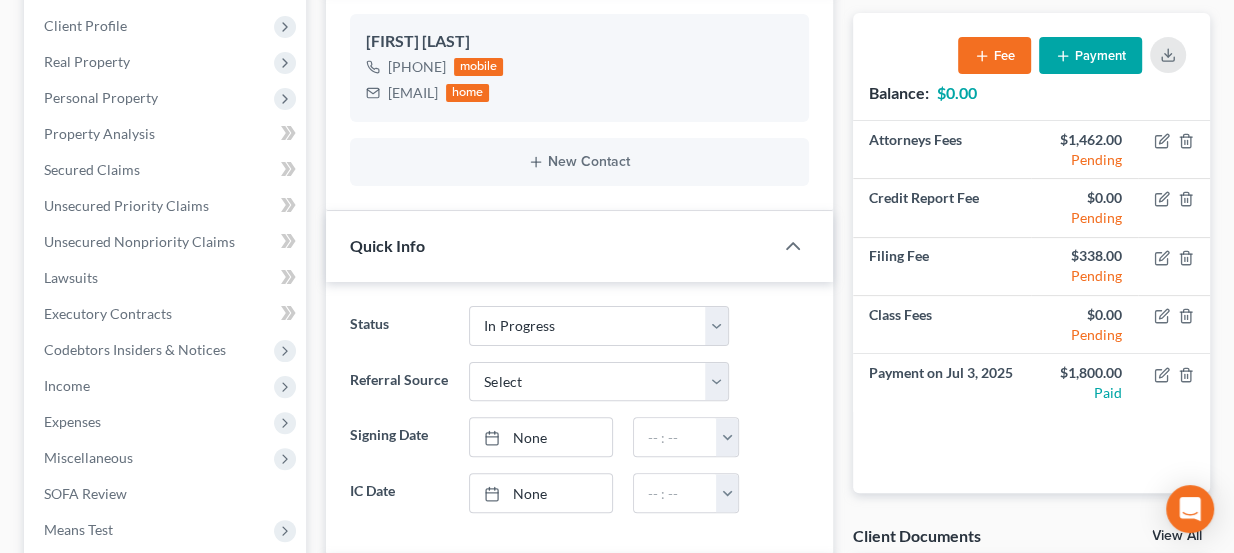 scroll, scrollTop: 272, scrollLeft: 0, axis: vertical 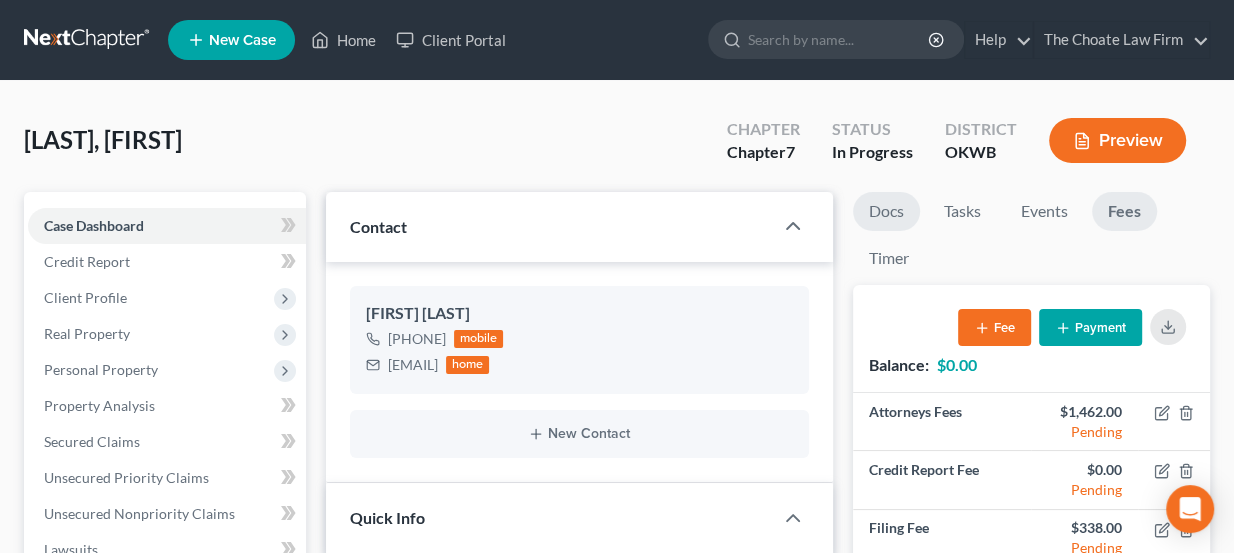 click on "Docs" at bounding box center (886, 211) 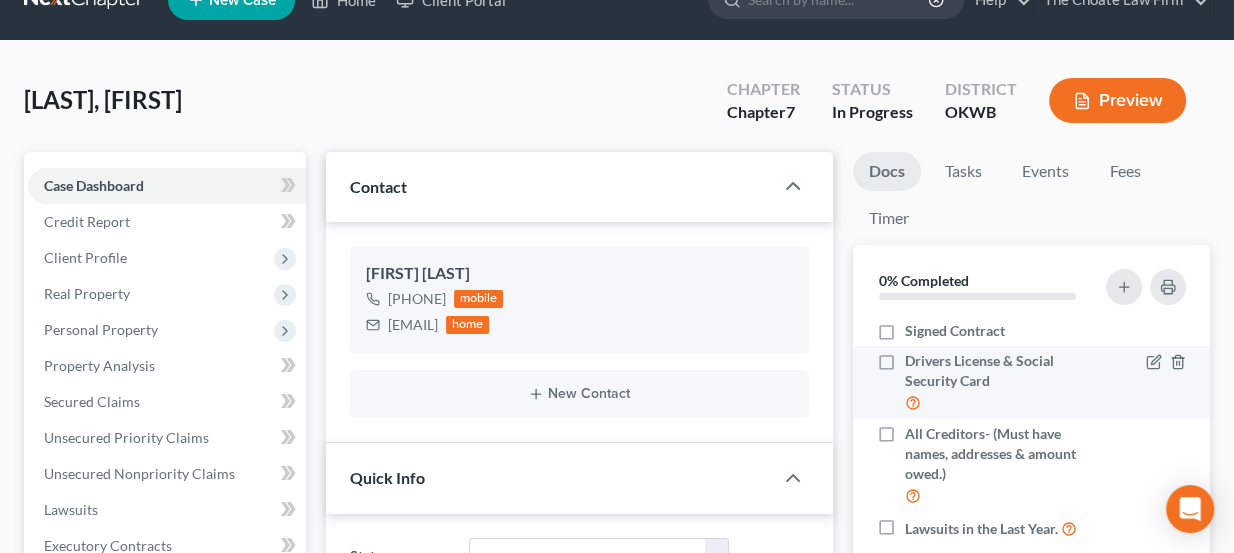 scroll, scrollTop: 90, scrollLeft: 0, axis: vertical 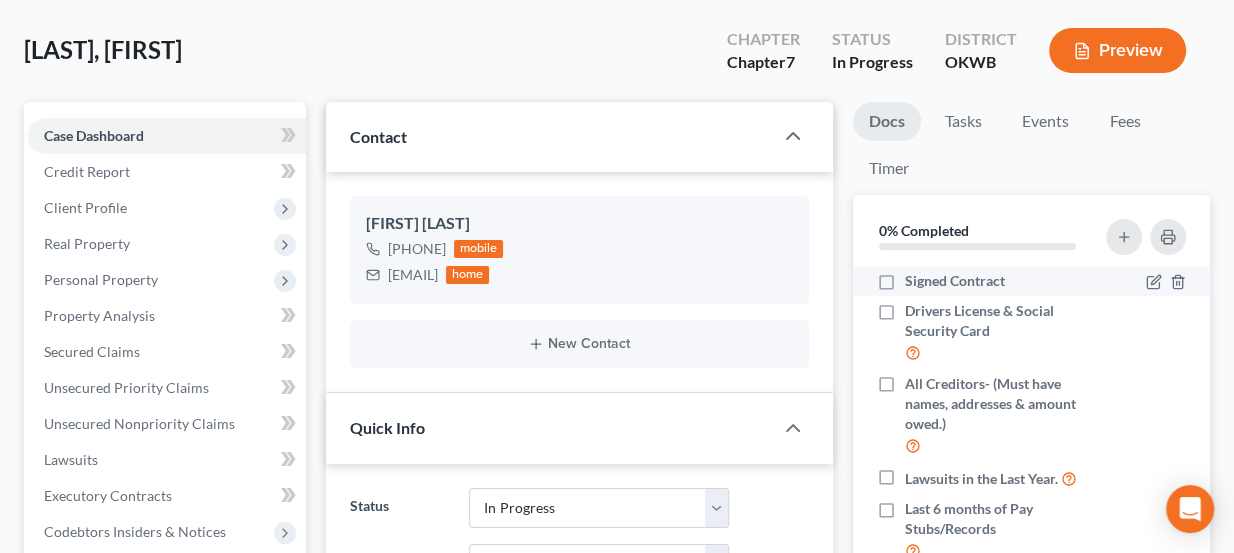 click on "Signed Contract" at bounding box center [955, 281] 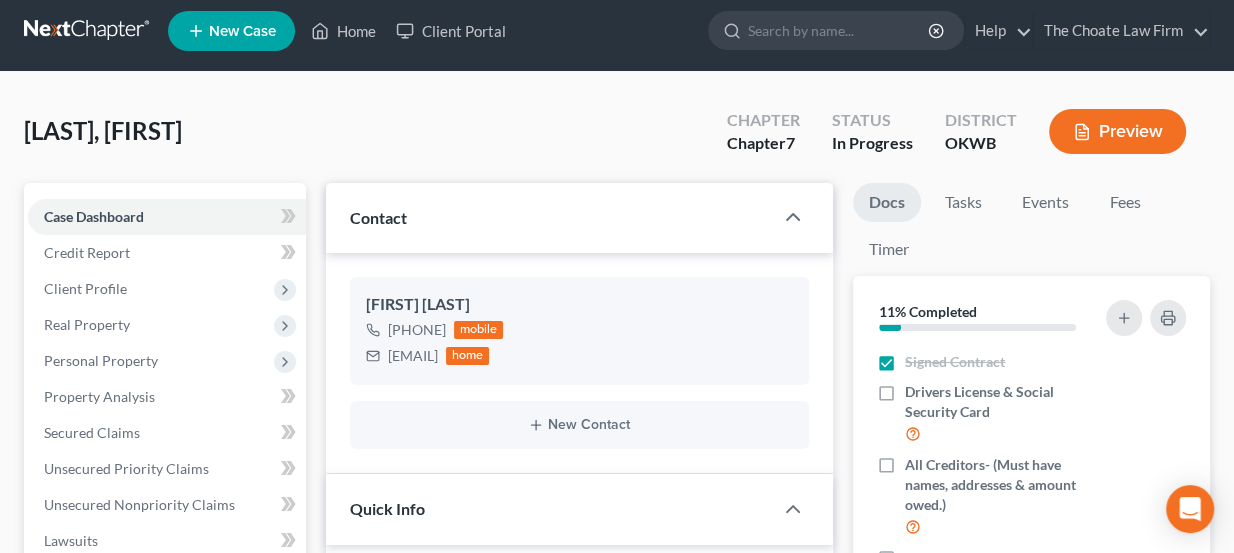 scroll, scrollTop: 0, scrollLeft: 0, axis: both 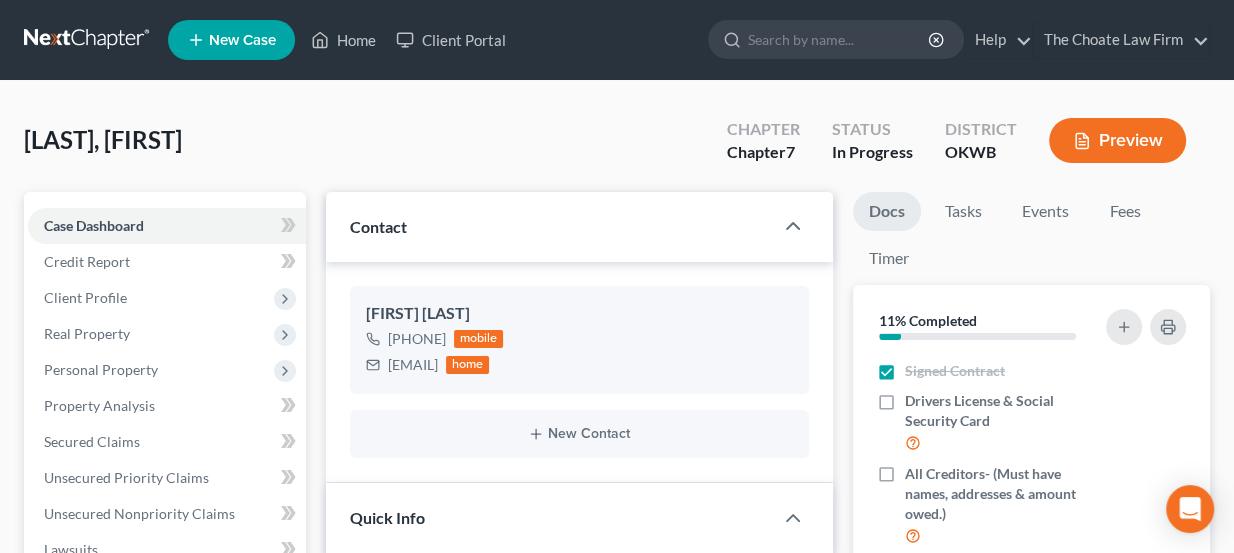 click at bounding box center [88, 40] 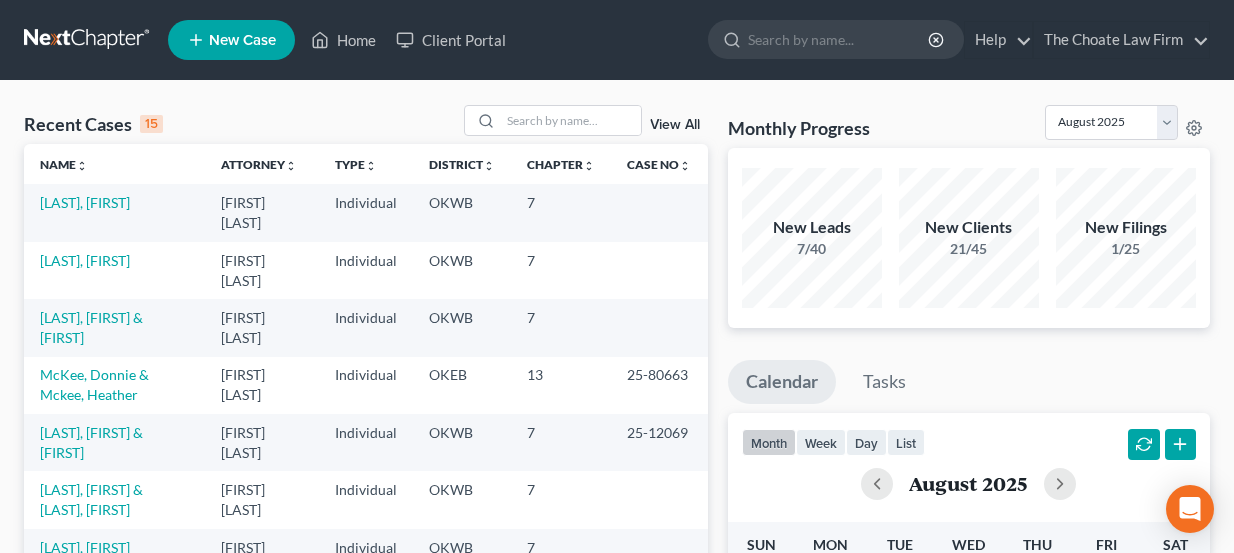 scroll, scrollTop: 0, scrollLeft: 0, axis: both 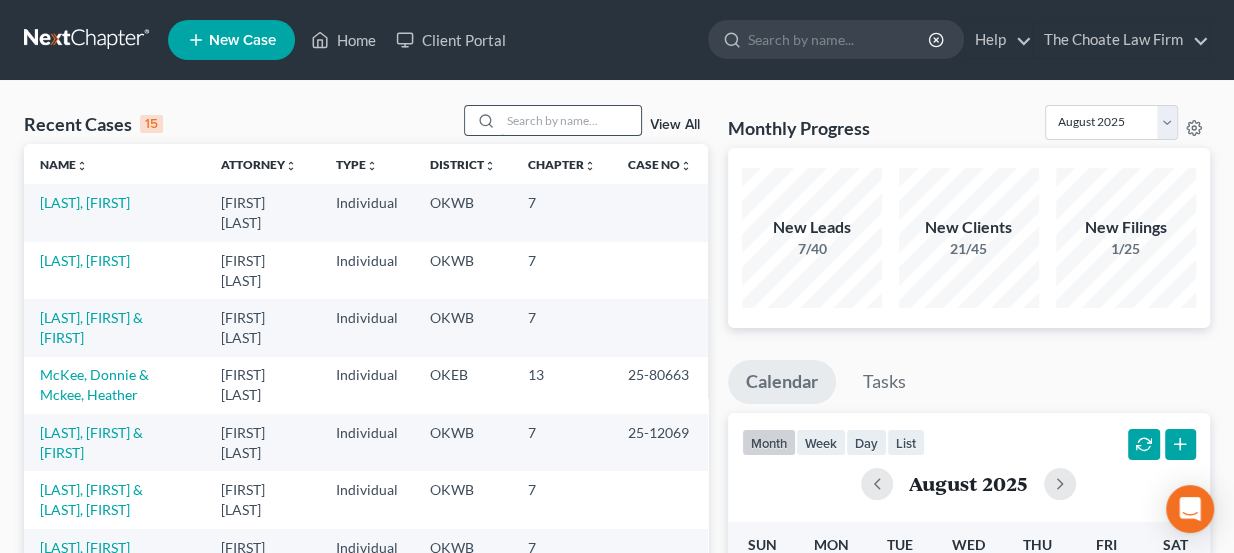 click at bounding box center [571, 120] 